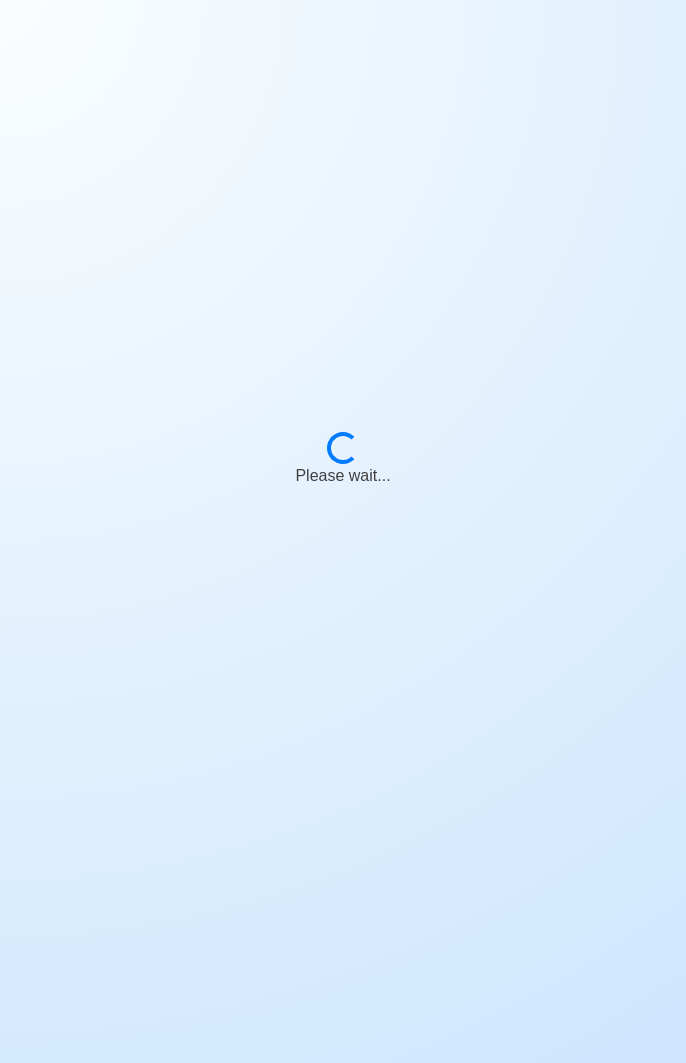 scroll, scrollTop: 0, scrollLeft: 0, axis: both 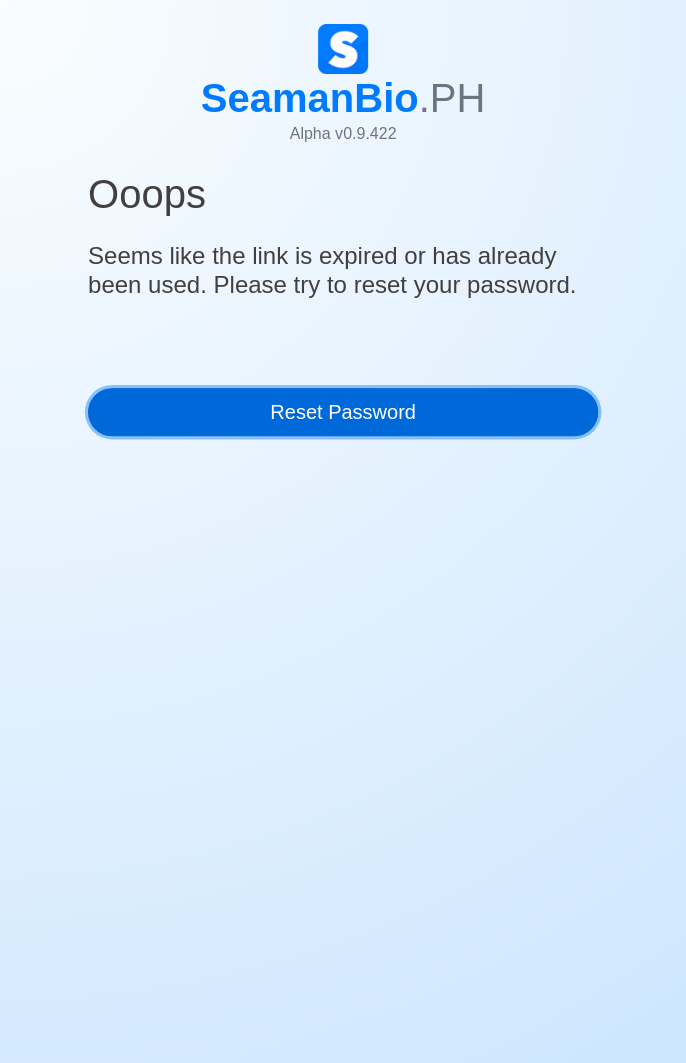 click on "Reset Password" at bounding box center (343, 412) 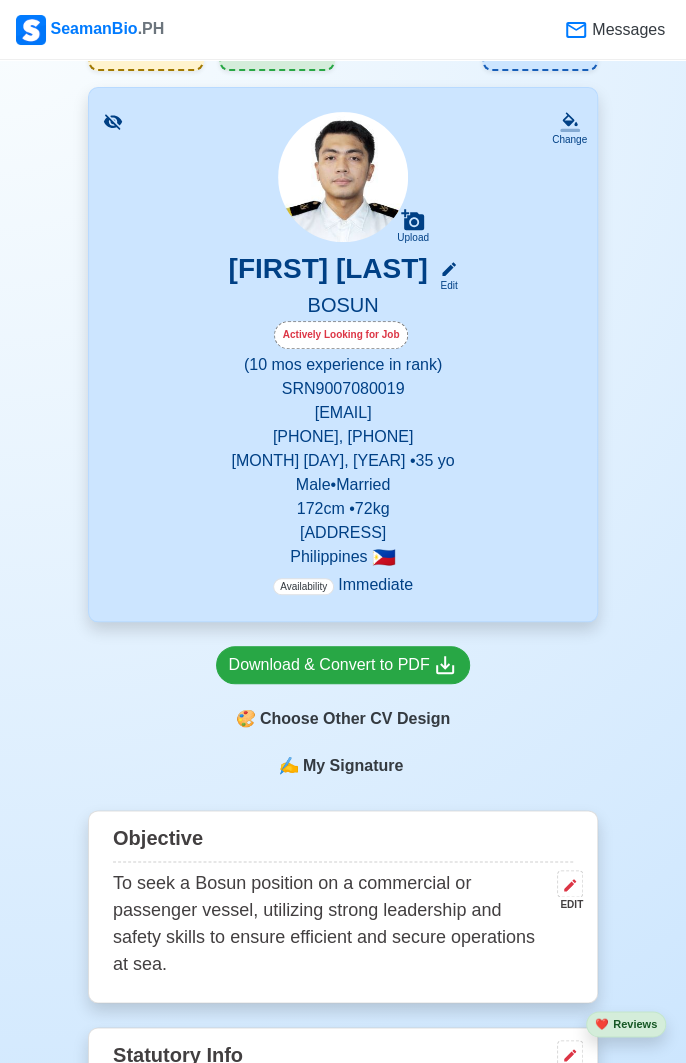 scroll, scrollTop: 0, scrollLeft: 0, axis: both 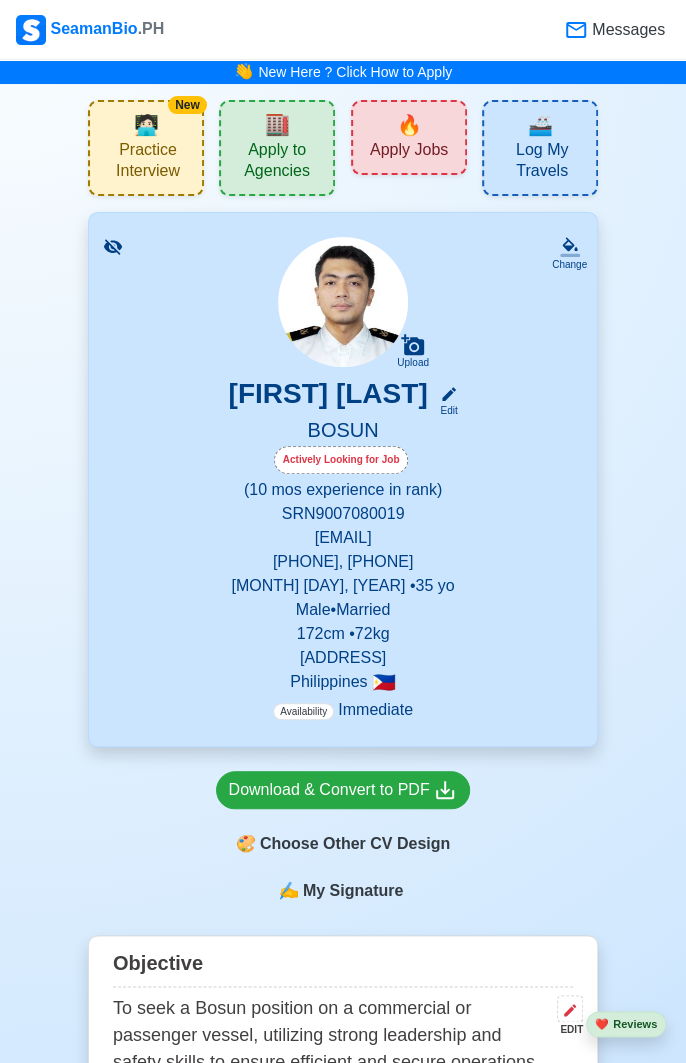 click on "Apply Jobs" at bounding box center (409, 152) 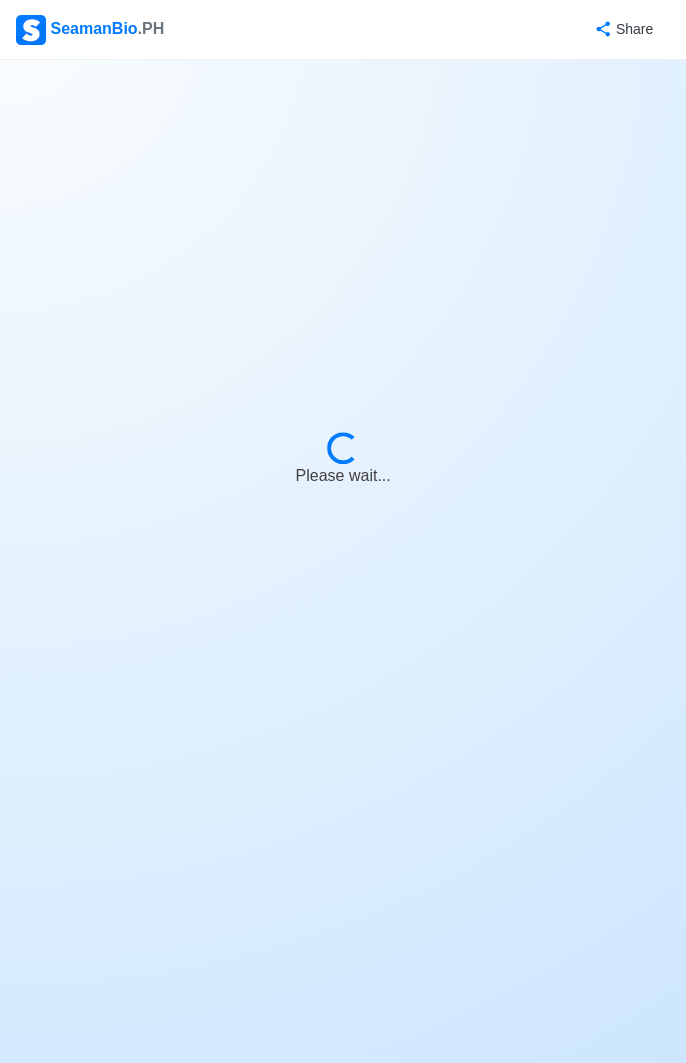 select on "Bosun" 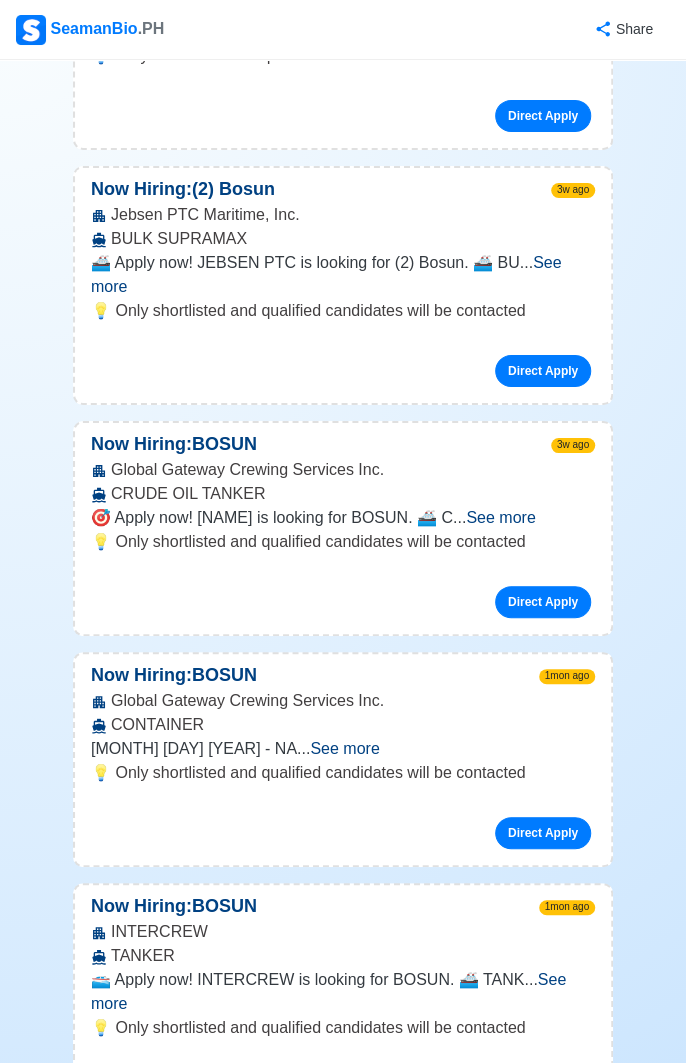 scroll, scrollTop: 6932, scrollLeft: 0, axis: vertical 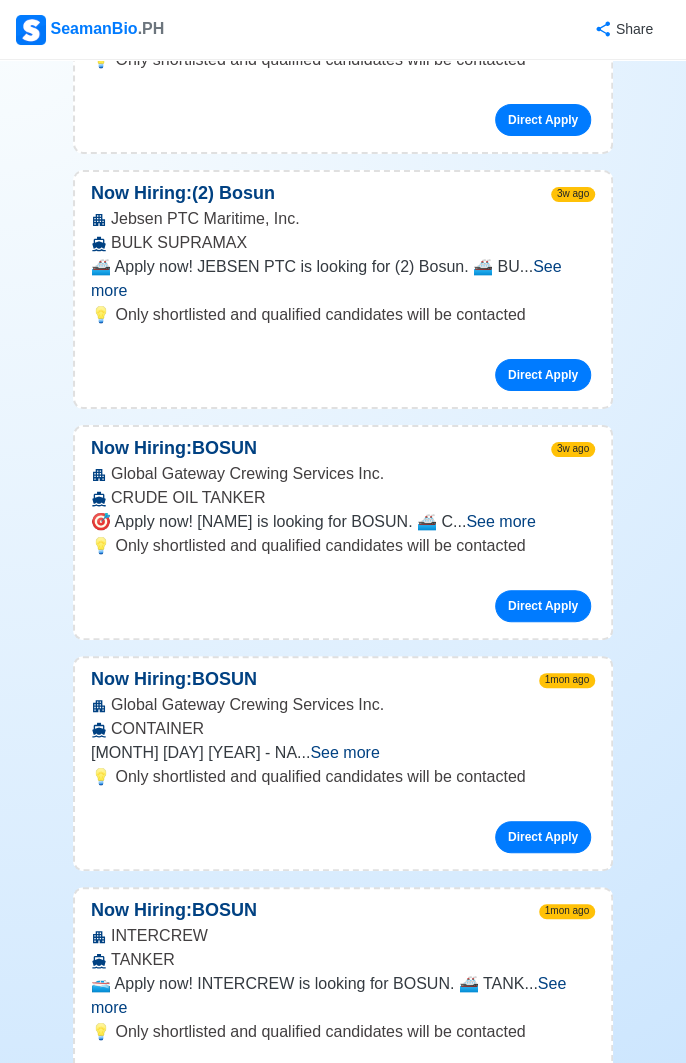 click on "1mon ago" at bounding box center (567, 911) 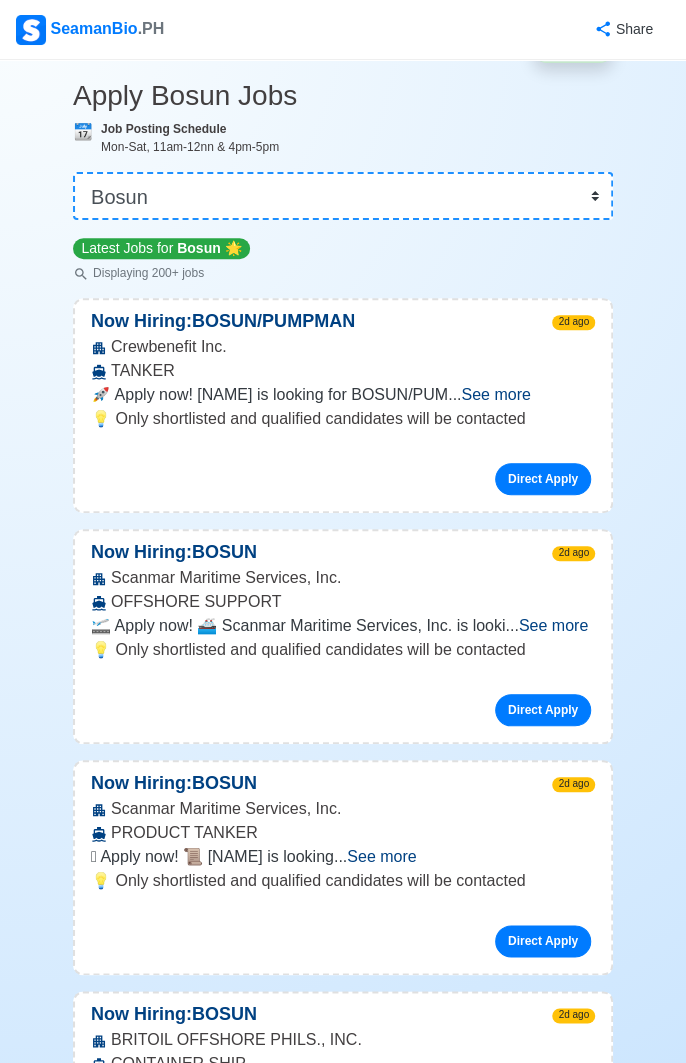 scroll, scrollTop: 0, scrollLeft: 0, axis: both 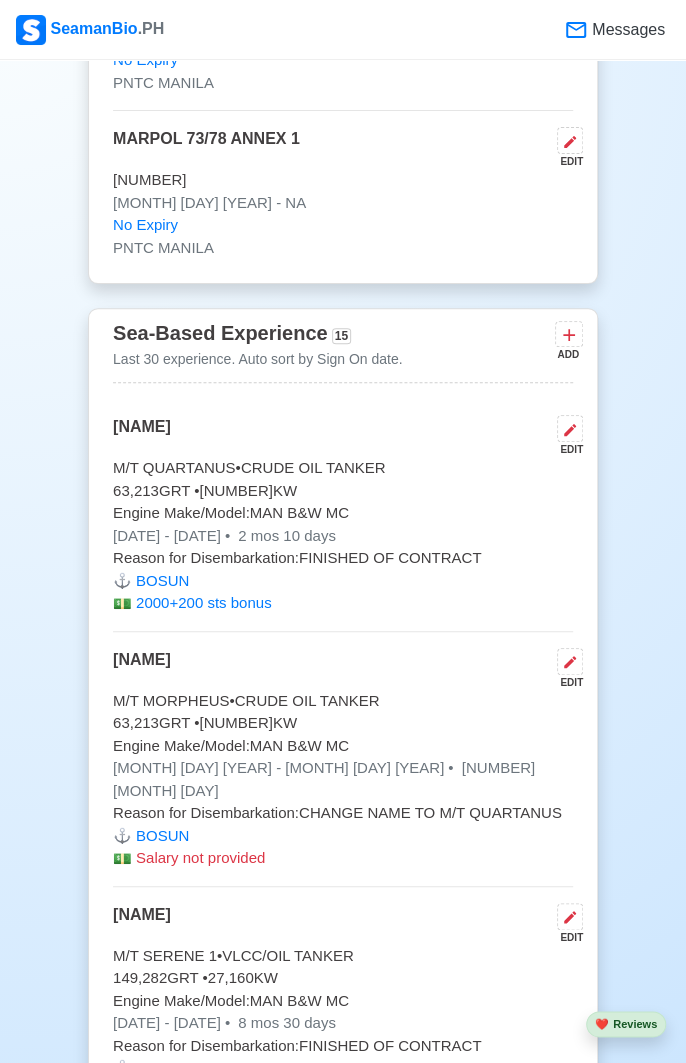 click 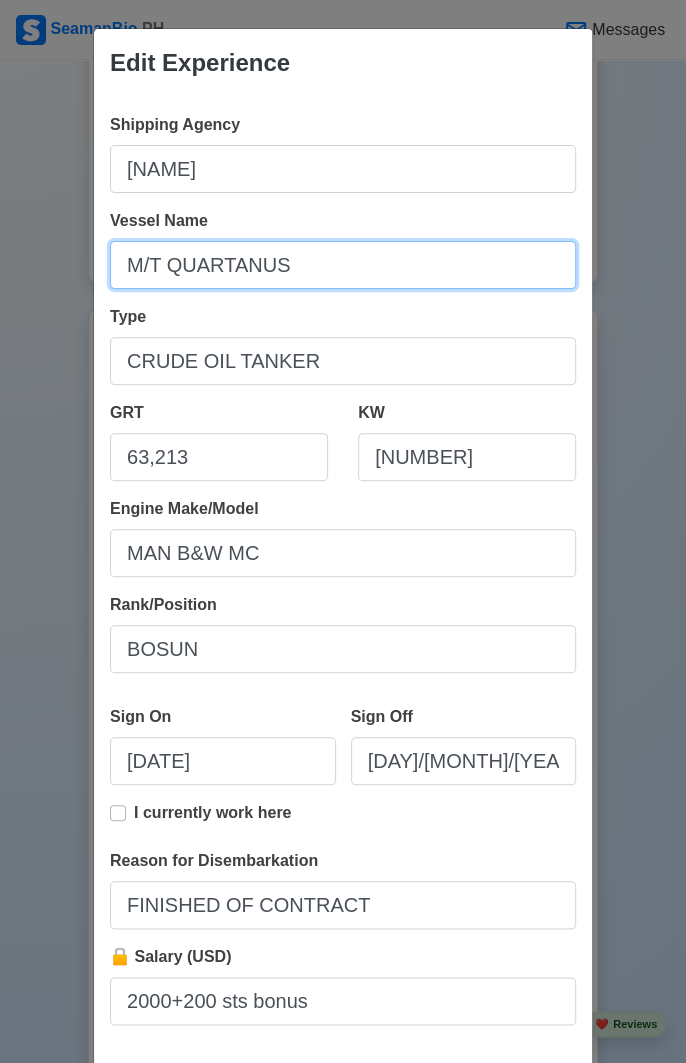 click on "M/T QUARTANUS" at bounding box center [343, 265] 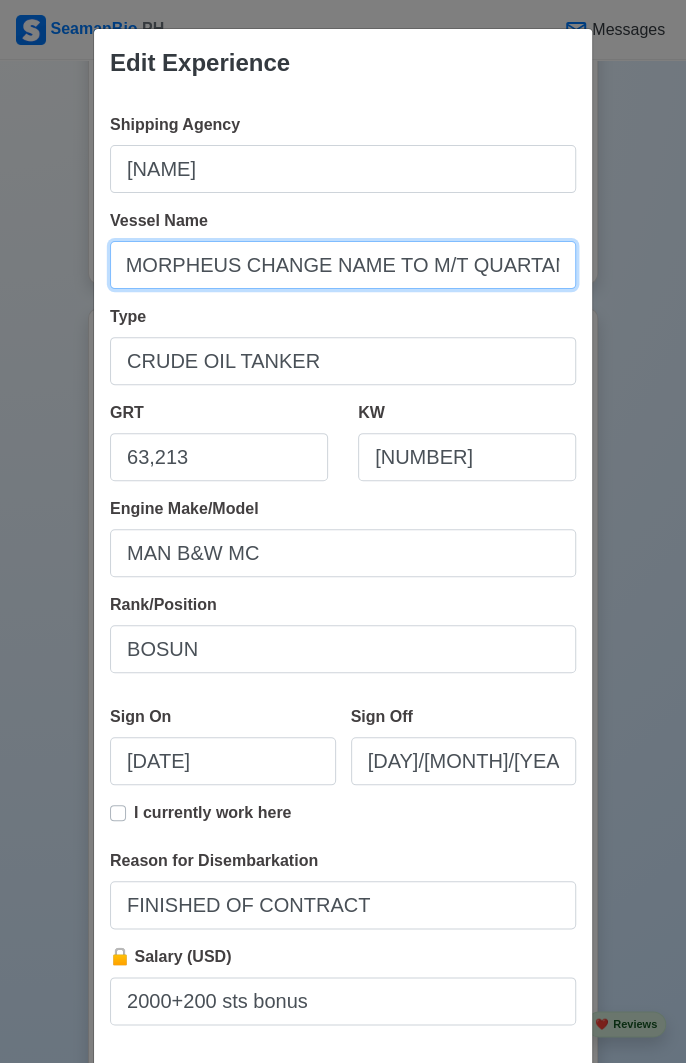 scroll, scrollTop: 0, scrollLeft: 52, axis: horizontal 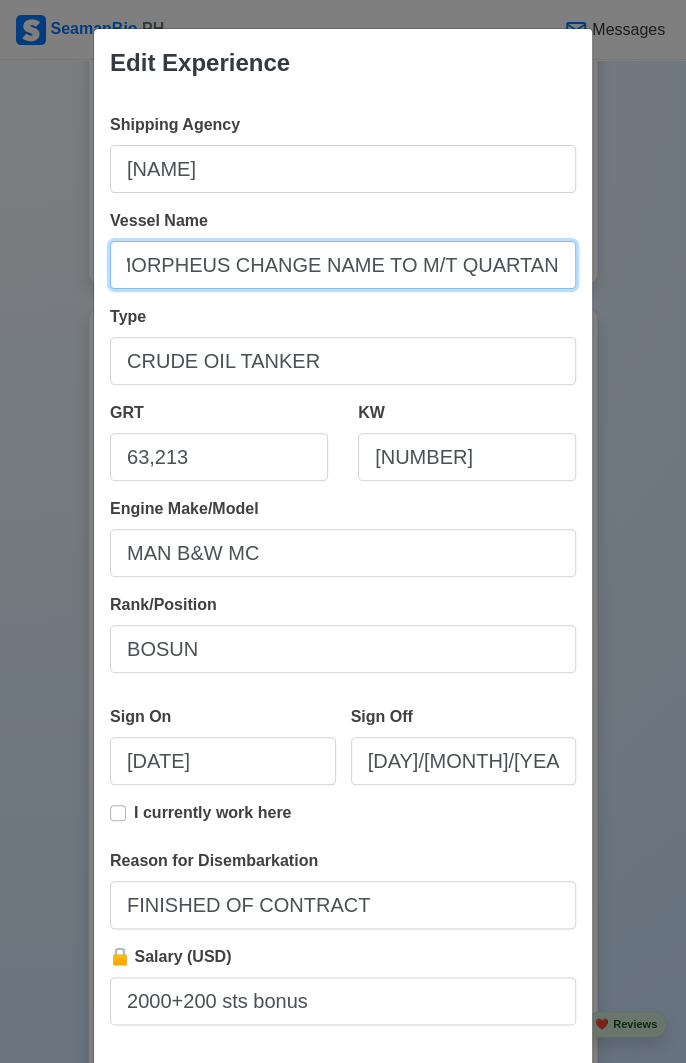 type on "M/T MORPHEUS CHANGE NAME TO M/T QUARTANUS" 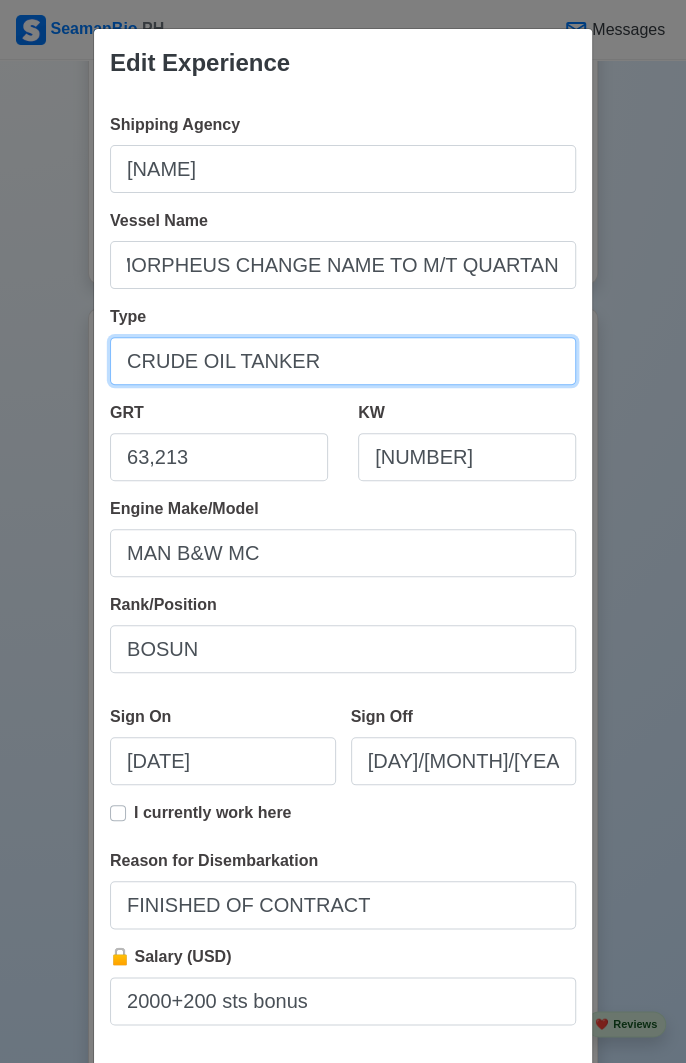 scroll, scrollTop: 0, scrollLeft: 0, axis: both 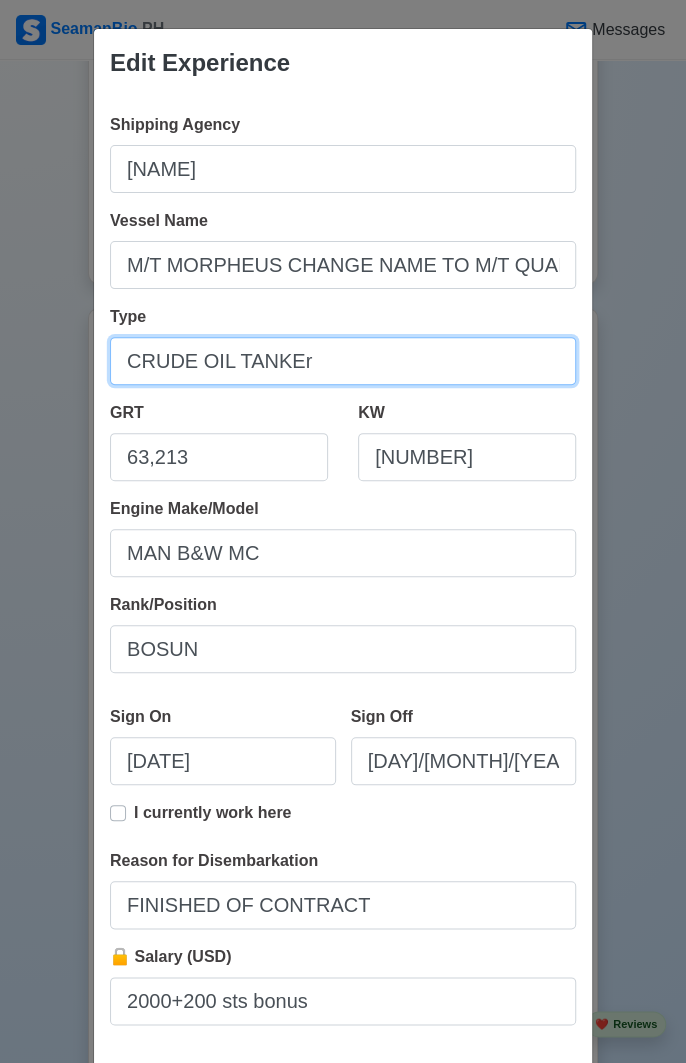 type on "CRUDE OIL TANKEr" 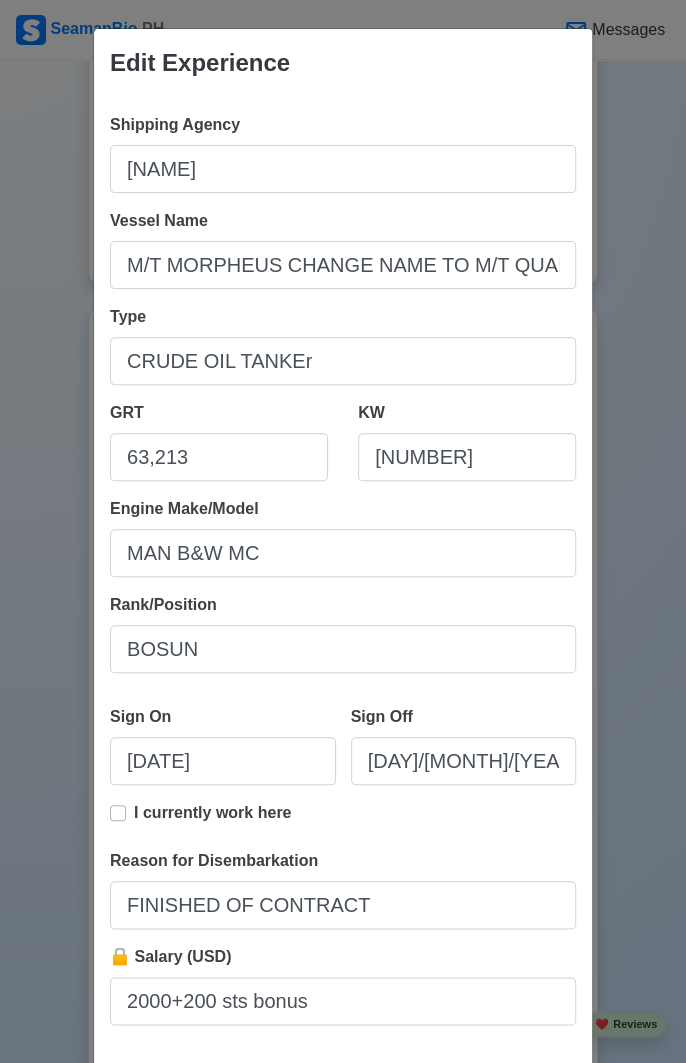 click on "Edit Experience Shipping Agency ALPHA PEARL OF THE ORIENT MARITIME INC. Vessel Name M/T MORPHEUS CHANGE NAME TO M/T QUARTANUS Type CRUDE OIL TANKEr GRT 63,213 KW 14,280 Engine Make/Model MAN B&W MC Rank/Position BOSUN Sign On 03/27/2025 Sign Off 06/06/2025 I currently work here Reason for Disembarkation FINISHED OF CONTRACT 🔒 Salary (USD) 2000+200 sts bonus  Delete Cancel Save" at bounding box center (343, 531) 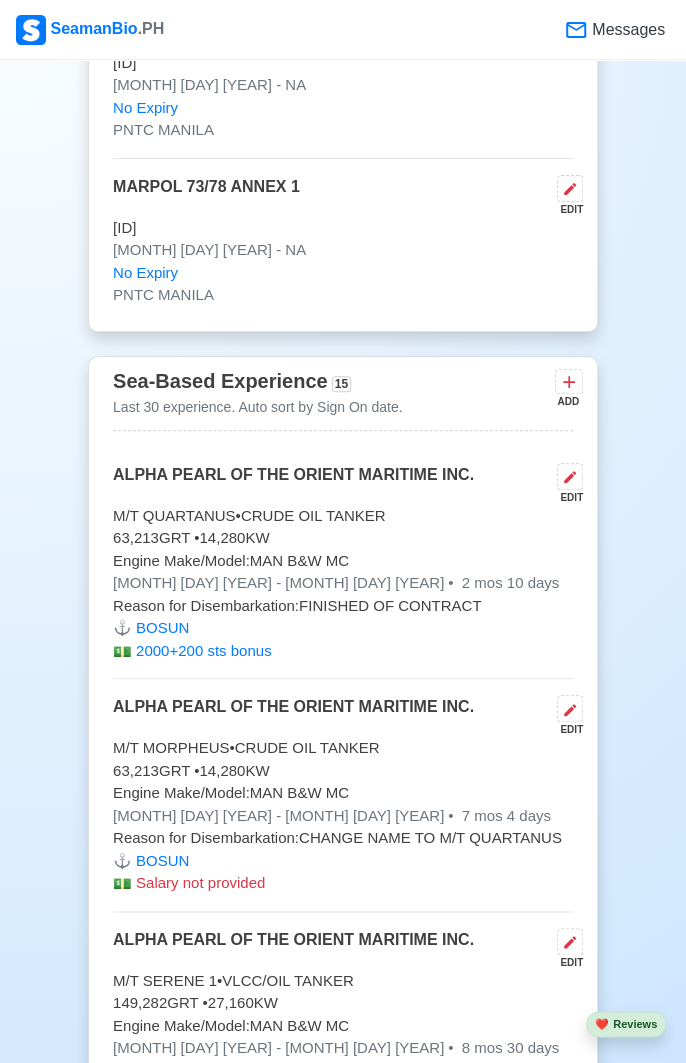 scroll, scrollTop: 6510, scrollLeft: 0, axis: vertical 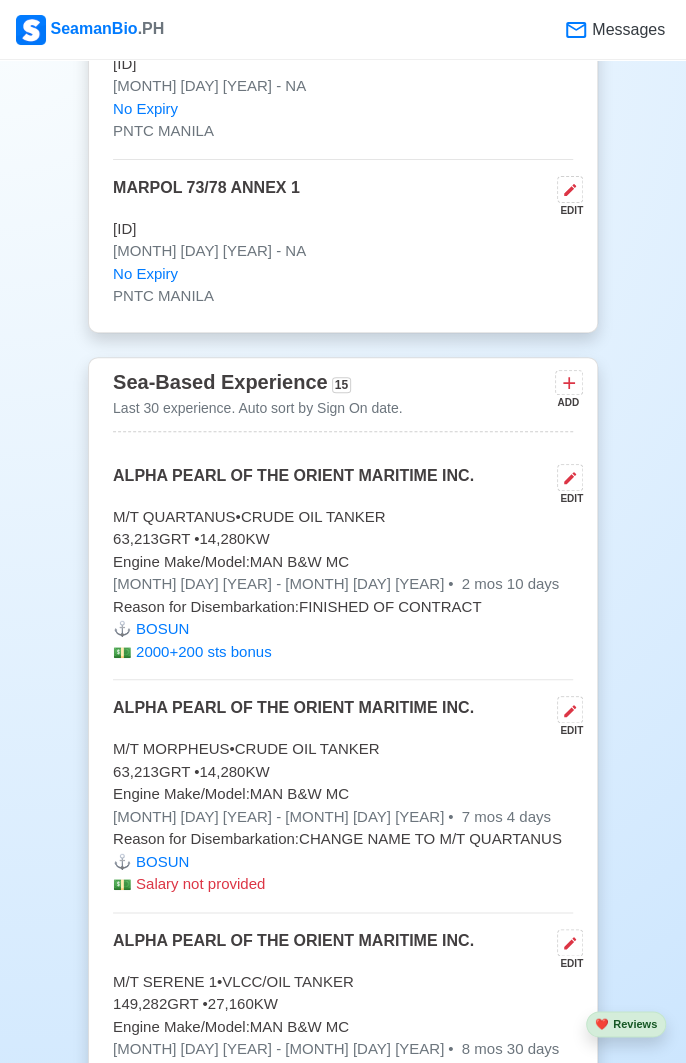 click on "EDIT" at bounding box center [566, 730] 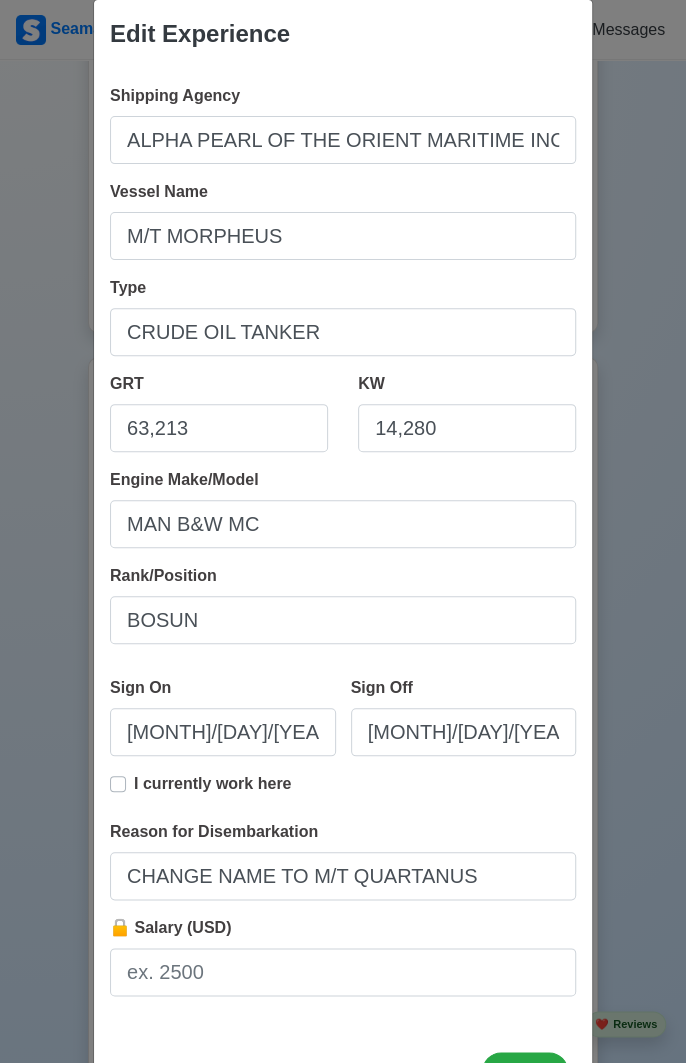 scroll, scrollTop: 107, scrollLeft: 0, axis: vertical 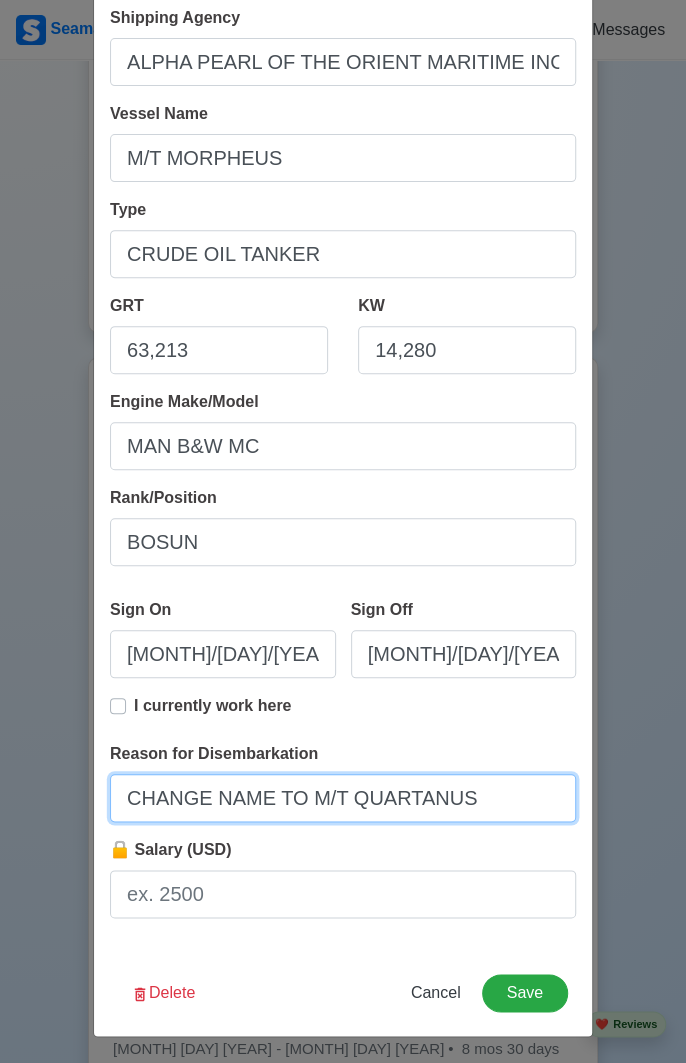 click on "CHANGE NAME TO M/T QUARTANUS" at bounding box center (343, 798) 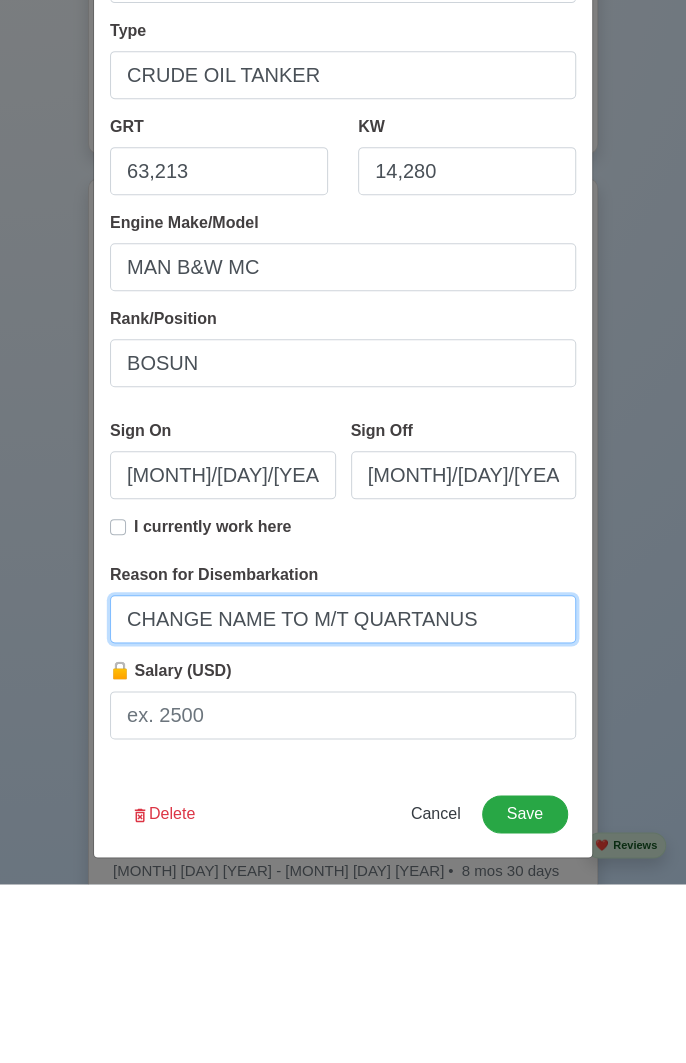 scroll, scrollTop: 6510, scrollLeft: 0, axis: vertical 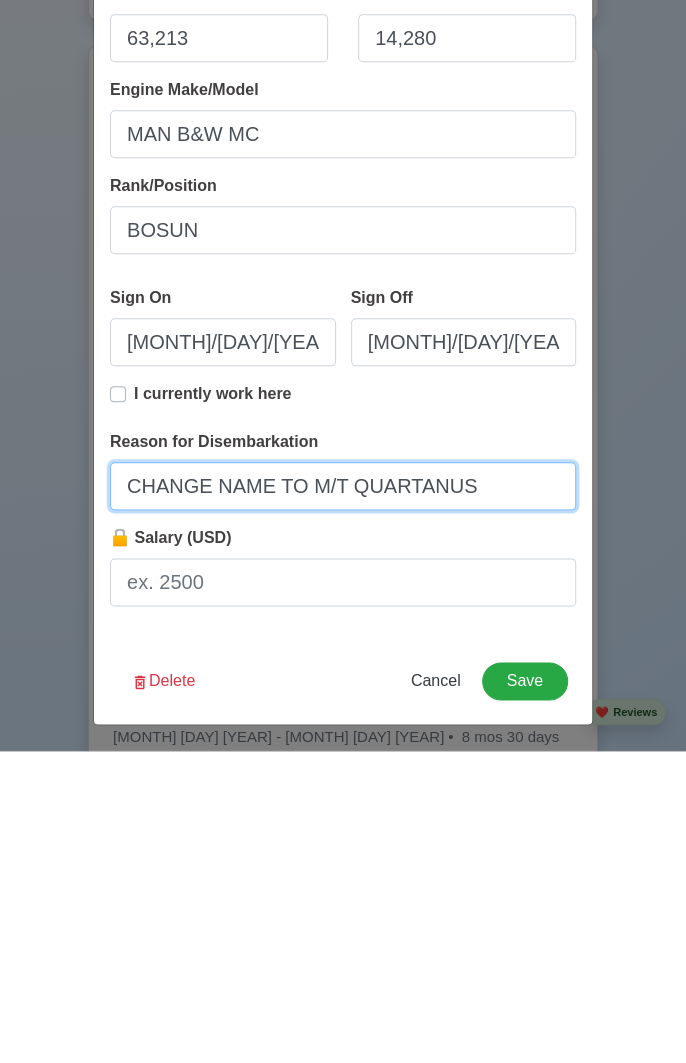 type on "CHANGE NAME TO M/T QUARTANUS" 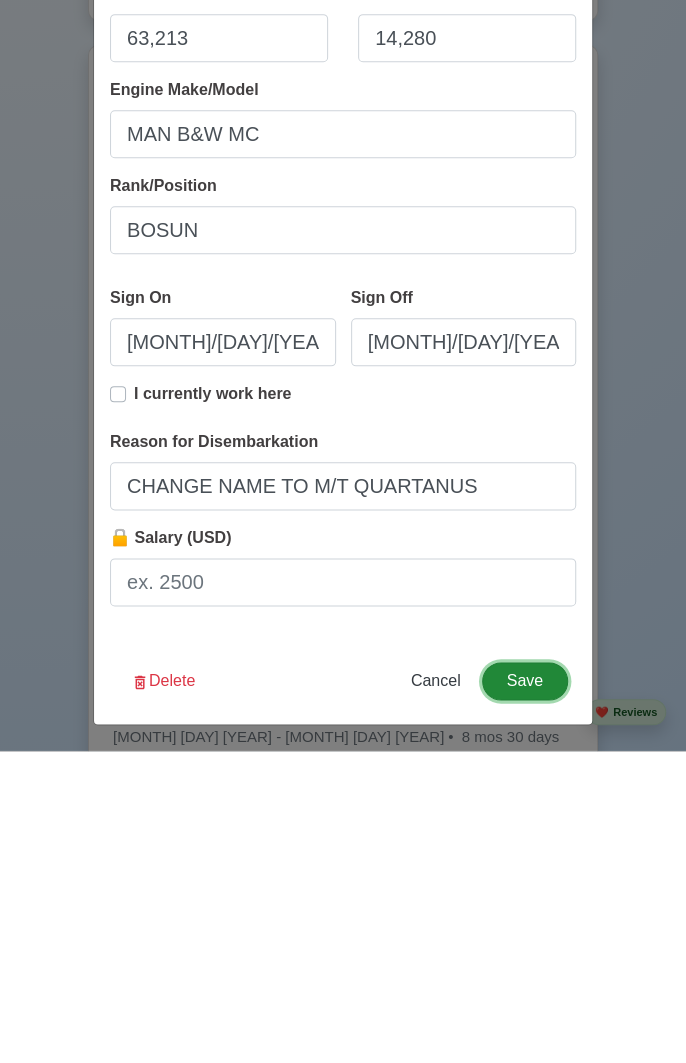 click on "Save" at bounding box center [525, 993] 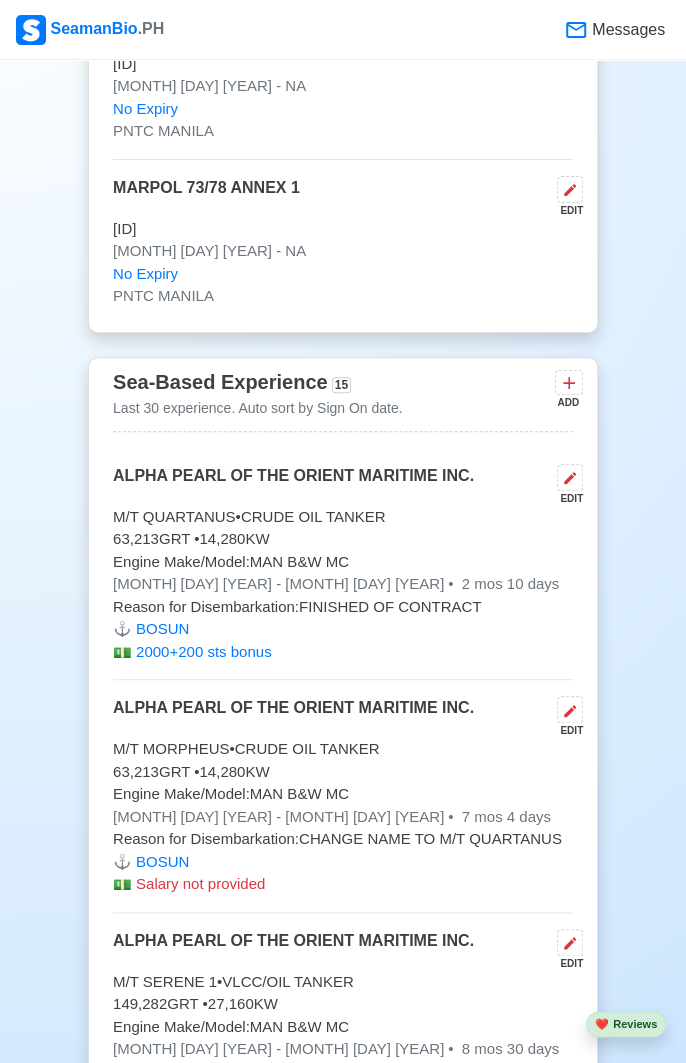 click 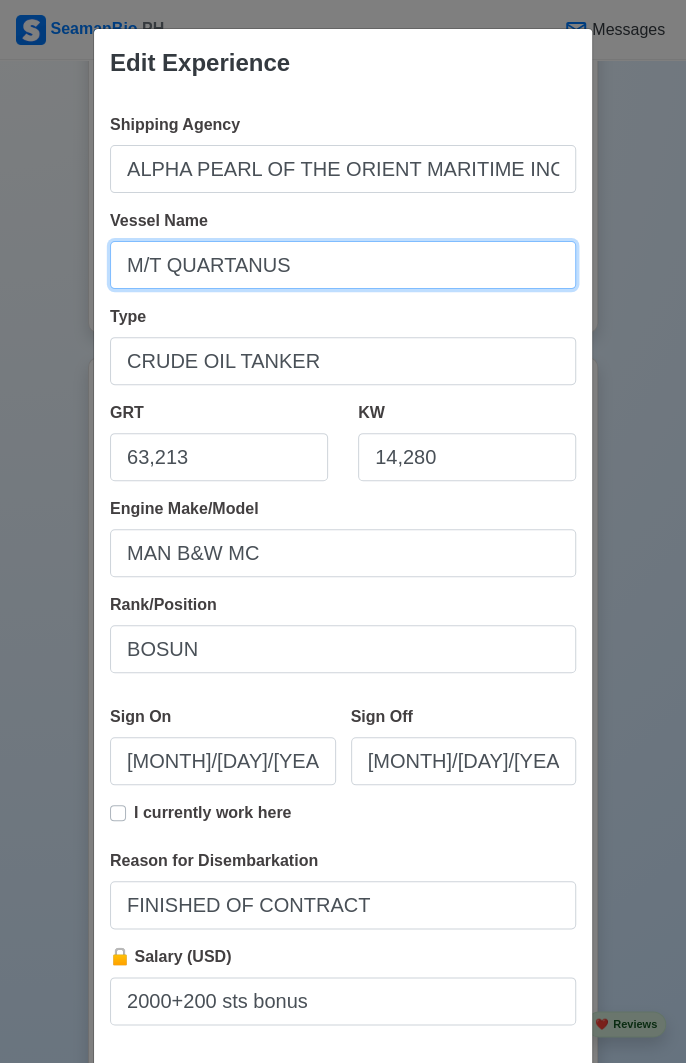 click on "M/T QUARTANUS" at bounding box center [343, 265] 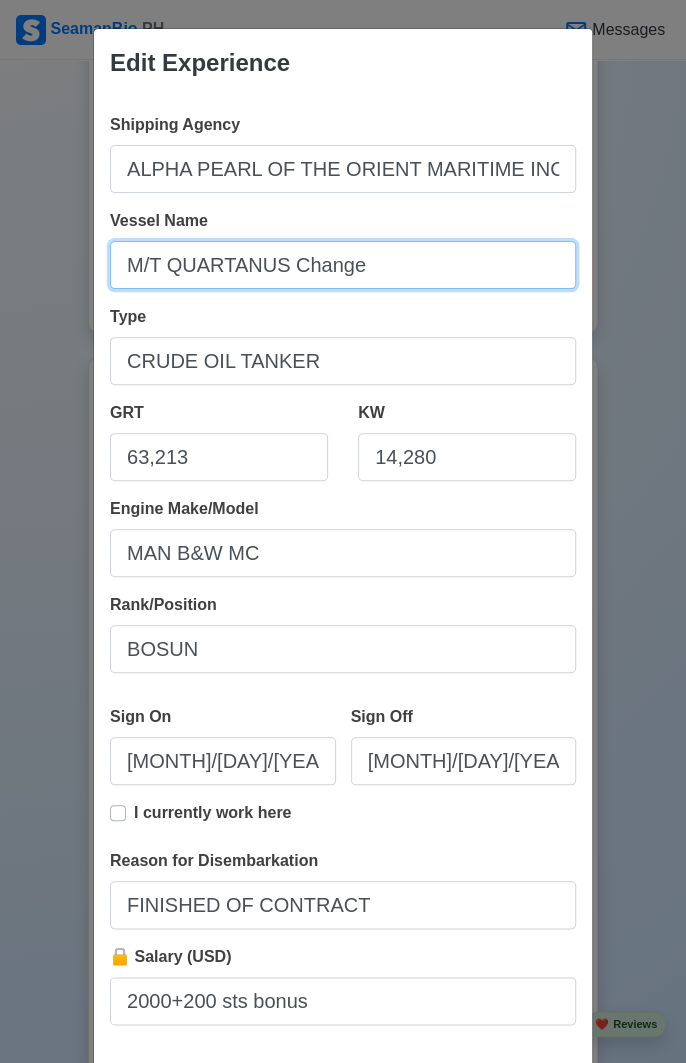 click on "M/T QUARTANUS Change" at bounding box center [343, 265] 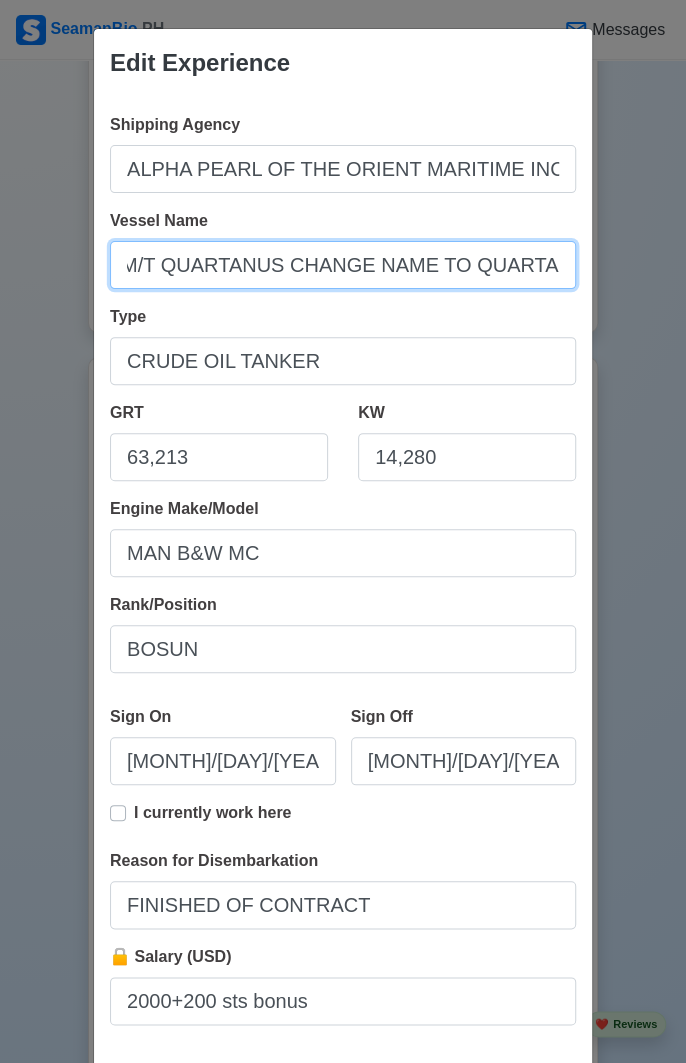 scroll, scrollTop: 0, scrollLeft: 18, axis: horizontal 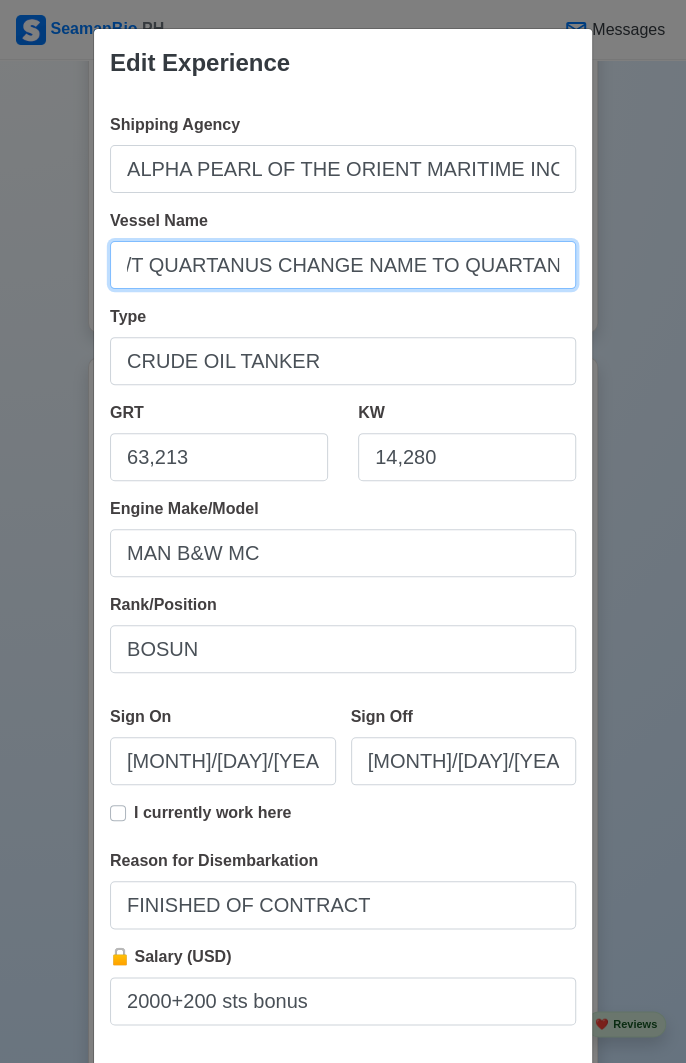 type on "M/T QUARTANUS CHANGE NAME TO QUARTANUS" 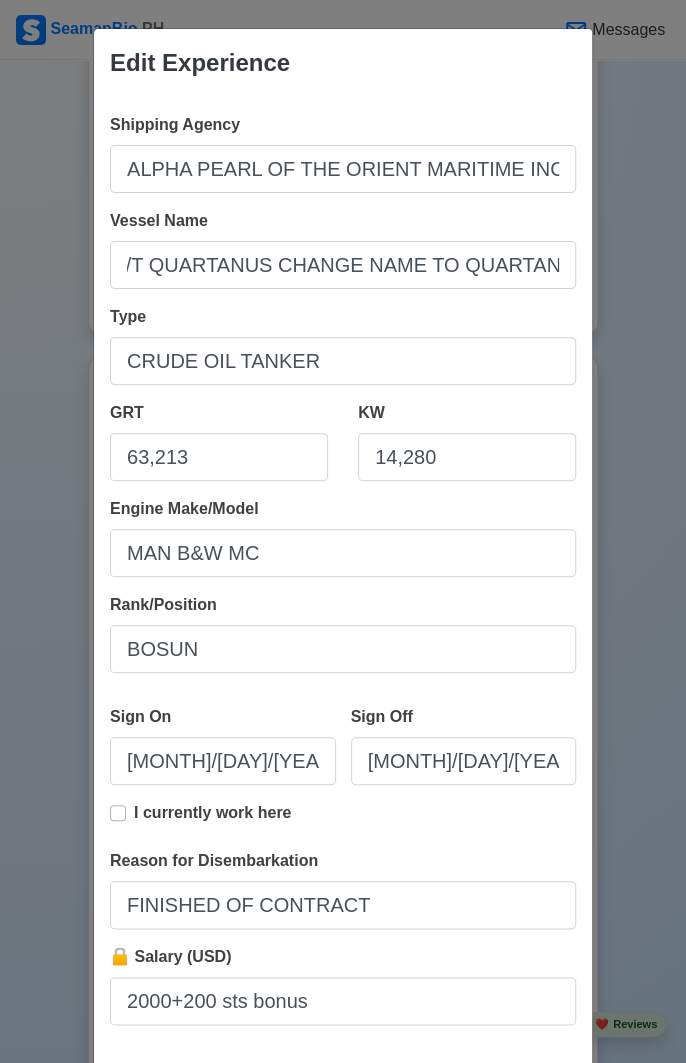 click on "Edit Experience Shipping Agency ALPHA PEARL OF THE ORIENT MARITIME INC. Vessel Name M/T QUARTANUS CHANGE NAME TO QUARTANUS Type CRUDE OIL TANKER GRT 63,213 KW 14,280 Engine Make/Model MAN B&W MC Rank/Position BOSUN Sign On [MONTH]/[DAY]/[YEAR] Sign Off [MONTH]/[DAY]/[YEAR] I currently work here Reason for Disembarkation FINISHED OF CONTRACT 🔒 Salary (USD) 2000+200 sts bonus  Delete Cancel Save" at bounding box center (343, 531) 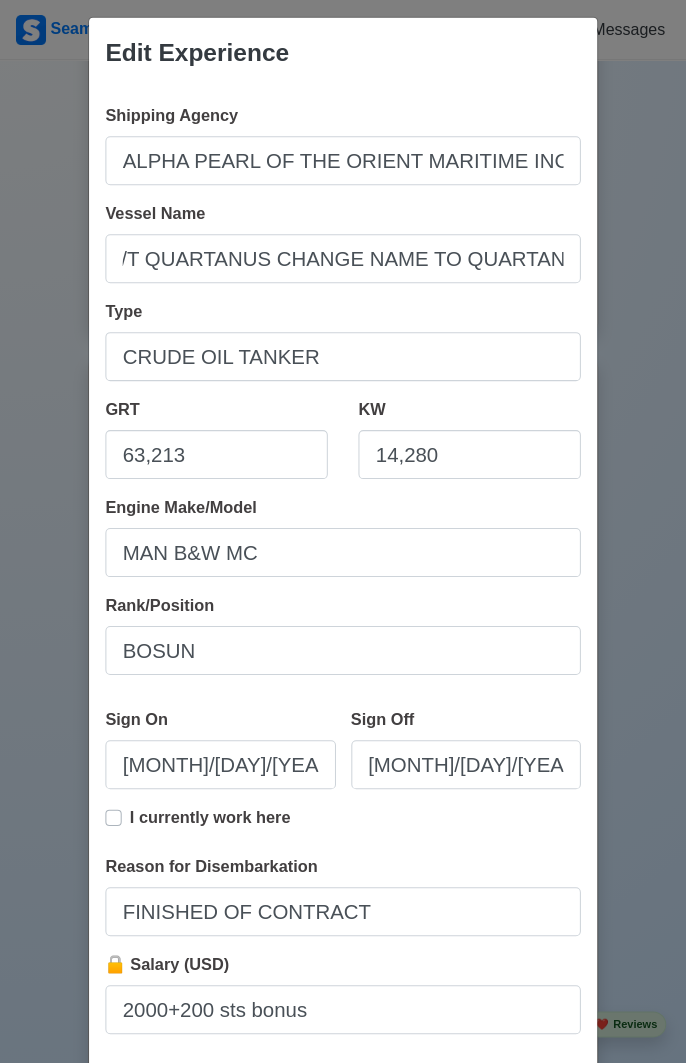 scroll, scrollTop: 0, scrollLeft: 0, axis: both 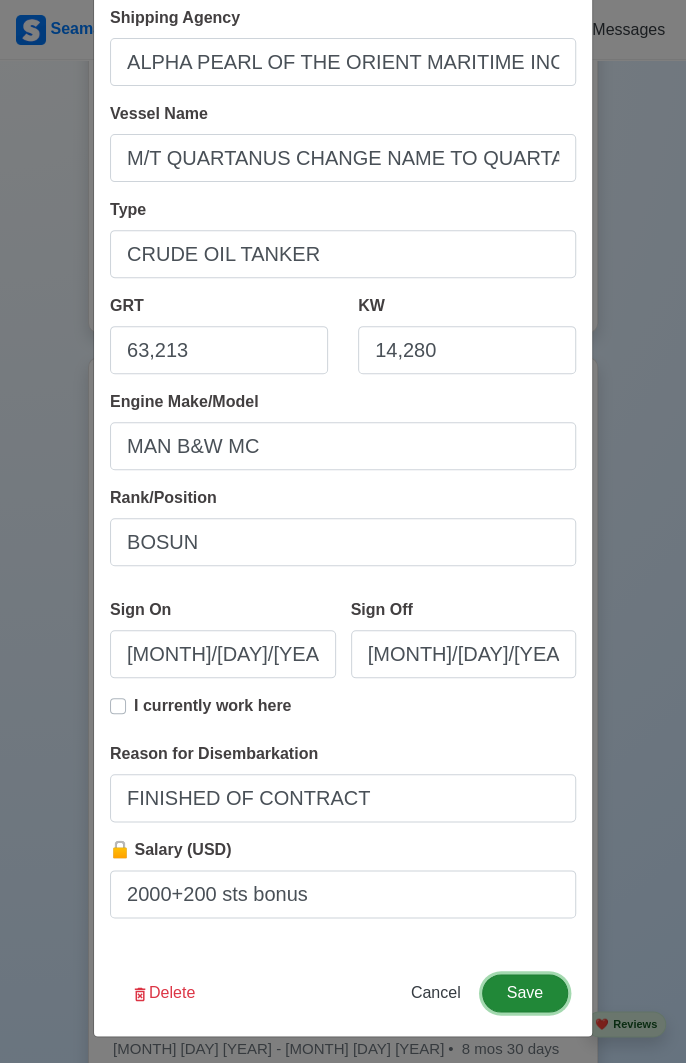 click on "Save" at bounding box center (525, 993) 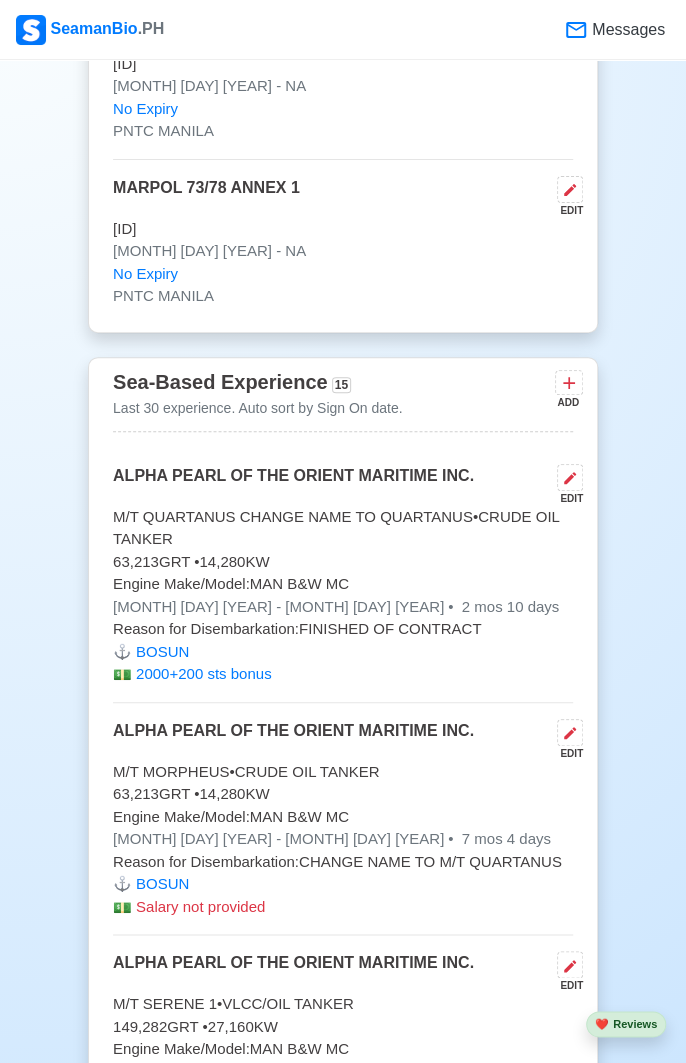 click 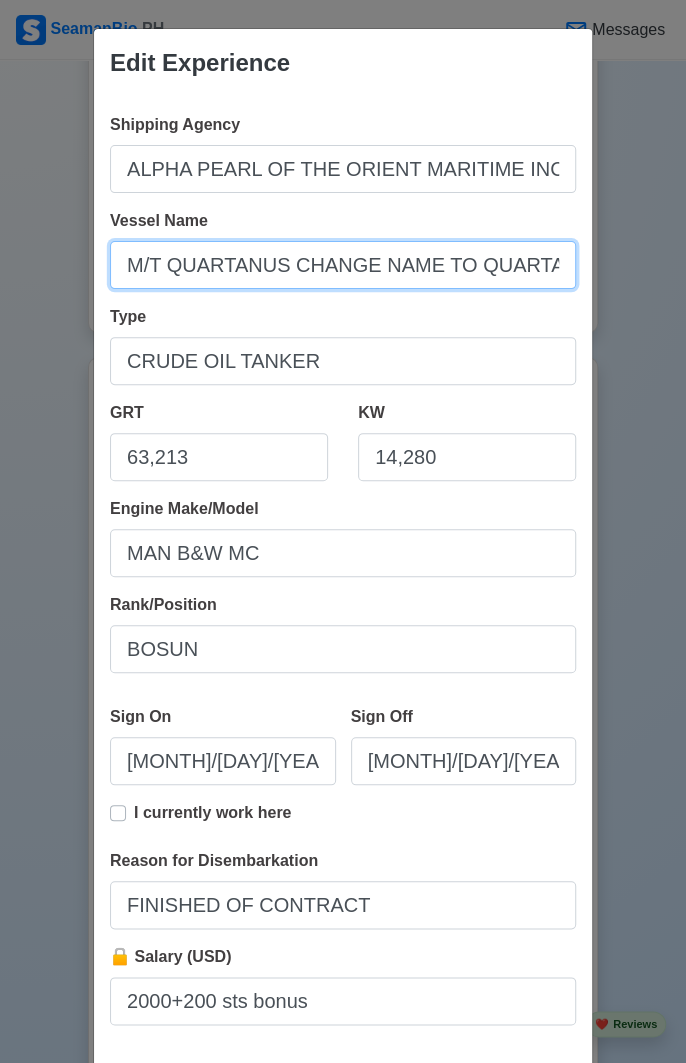 click on "M/T QUARTANUS CHANGE NAME TO QUARTANUS" at bounding box center [343, 265] 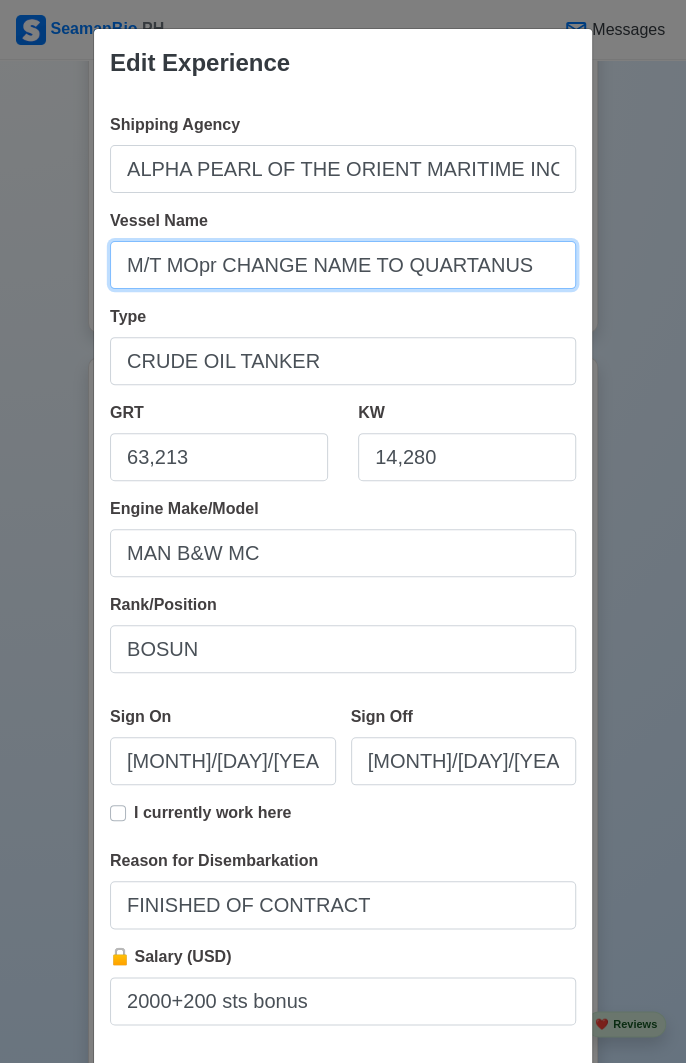 type on "M/T MOpr CHANGE NAME TO QUARTANUS" 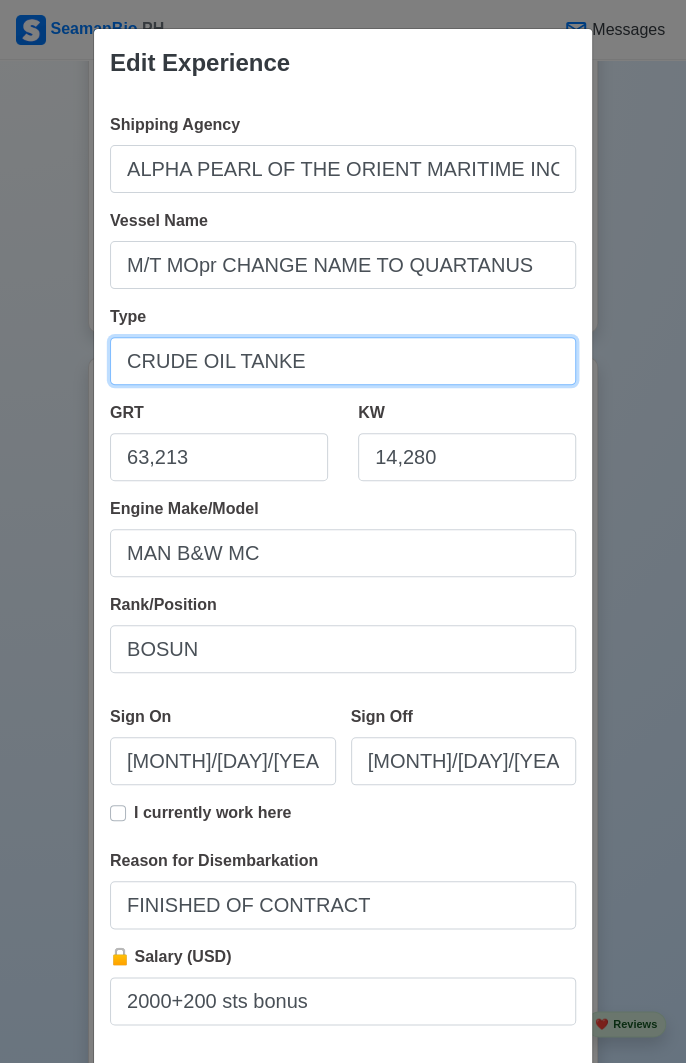 type on "CRUDE OIL TANKE" 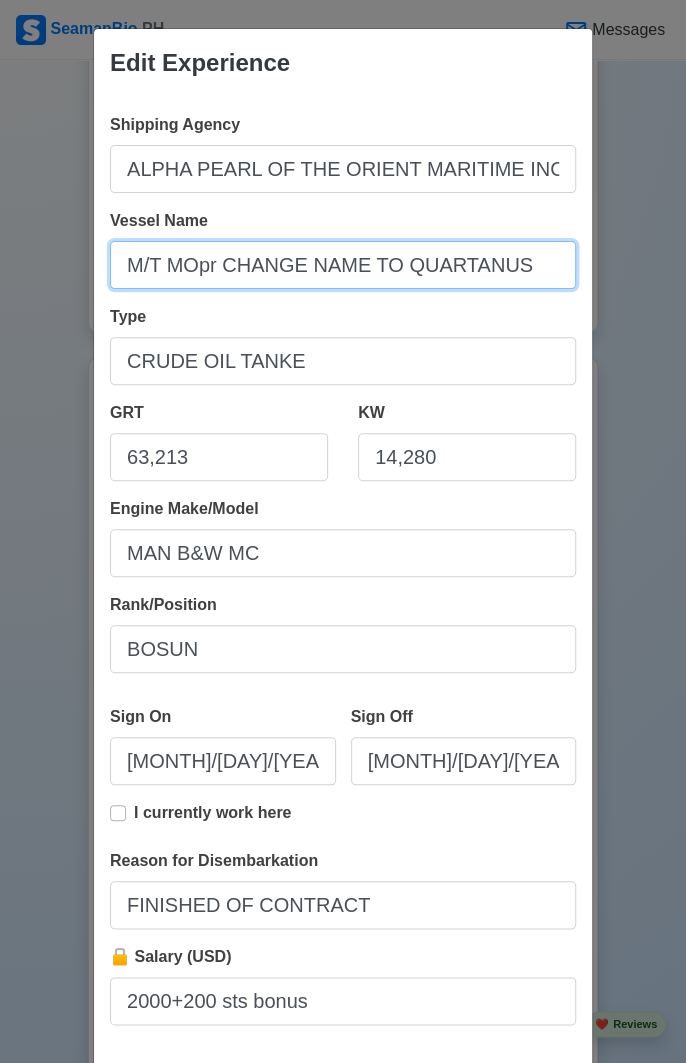 click on "M/T MOpr CHANGE NAME TO QUARTANUS" at bounding box center [343, 265] 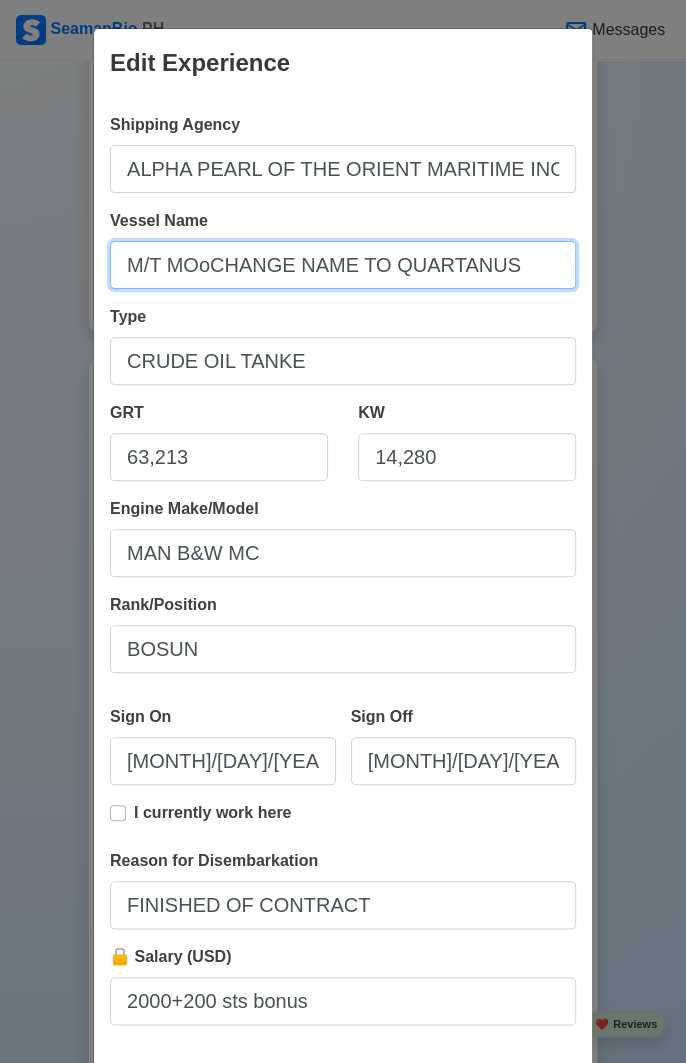 type on "M/T MOoCHANGE NAME TO QUARTANUS" 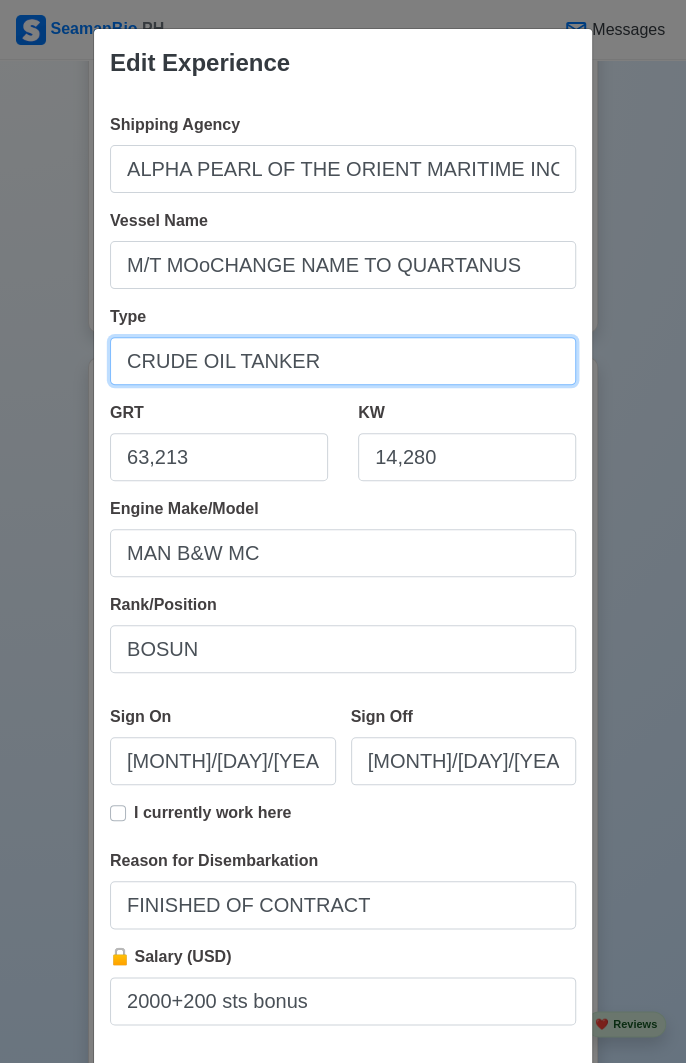 type on "CRUDE OIL TANKER" 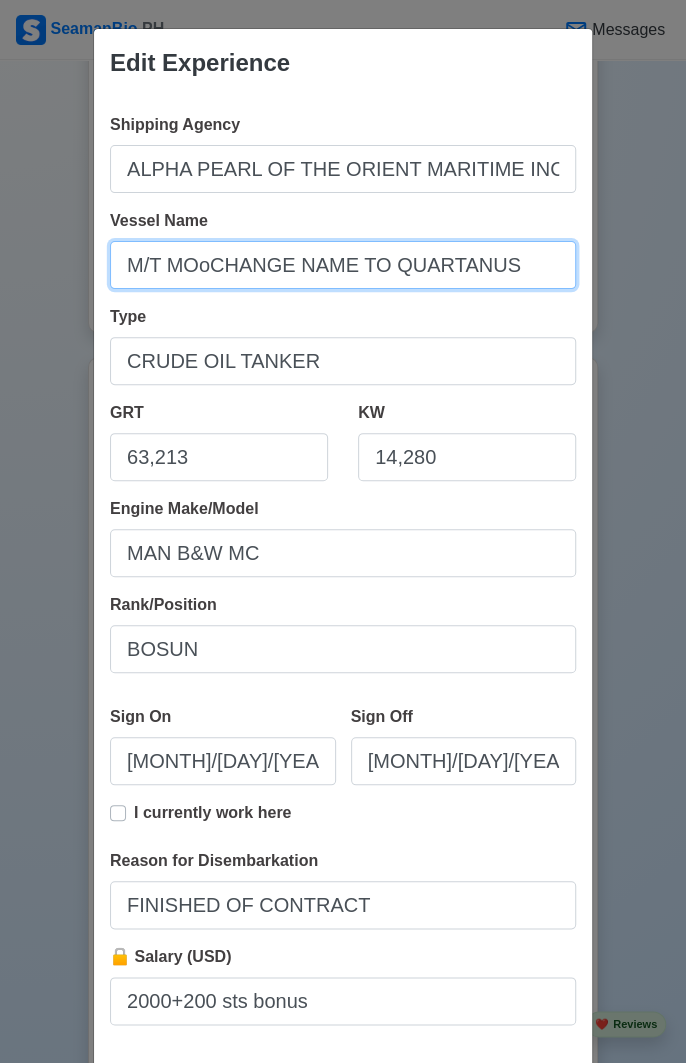 click on "M/T MOoCHANGE NAME TO QUARTANUS" at bounding box center [343, 265] 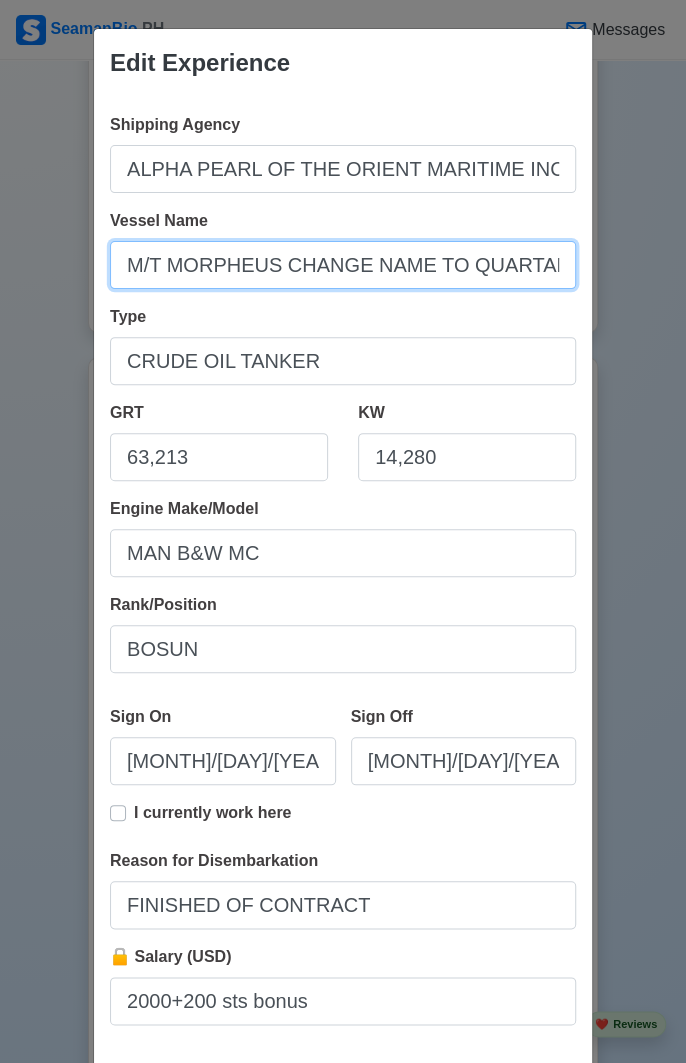 type on "M/T MORPHEUS CHANGE NAME TO QUARTANUS" 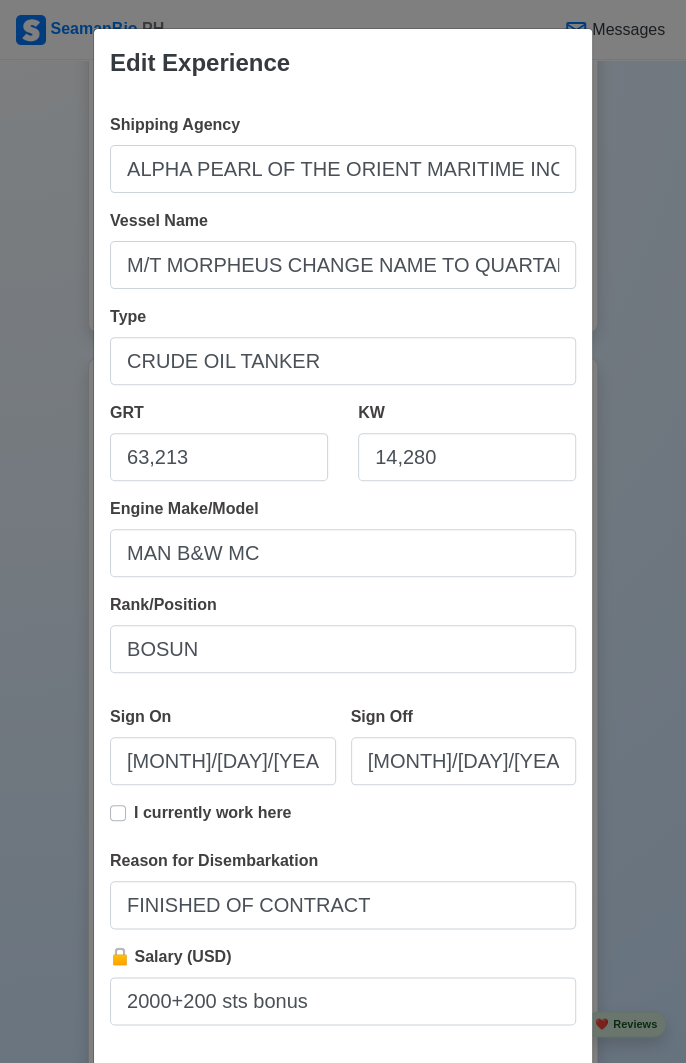 click on "Edit Experience Shipping Agency ALPHA PEARL OF THE ORIENT MARITIME INC. Vessel Name M/T MORPHEUS CHANGE NAME TO QUARTANUS Type CRUDE OIL TANKER GRT 63,213 KW 14,280 Engine Make/Model MAN B&W MC Rank/Position BOSUN Sign On [MONTH]/[DAY]/[YEAR] Sign Off [MONTH]/[DAY]/[YEAR] I currently work here Reason for Disembarkation FINISHED OF CONTRACT 🔒 Salary (USD) 2000+200 sts bonus  Delete Cancel Save" at bounding box center [343, 531] 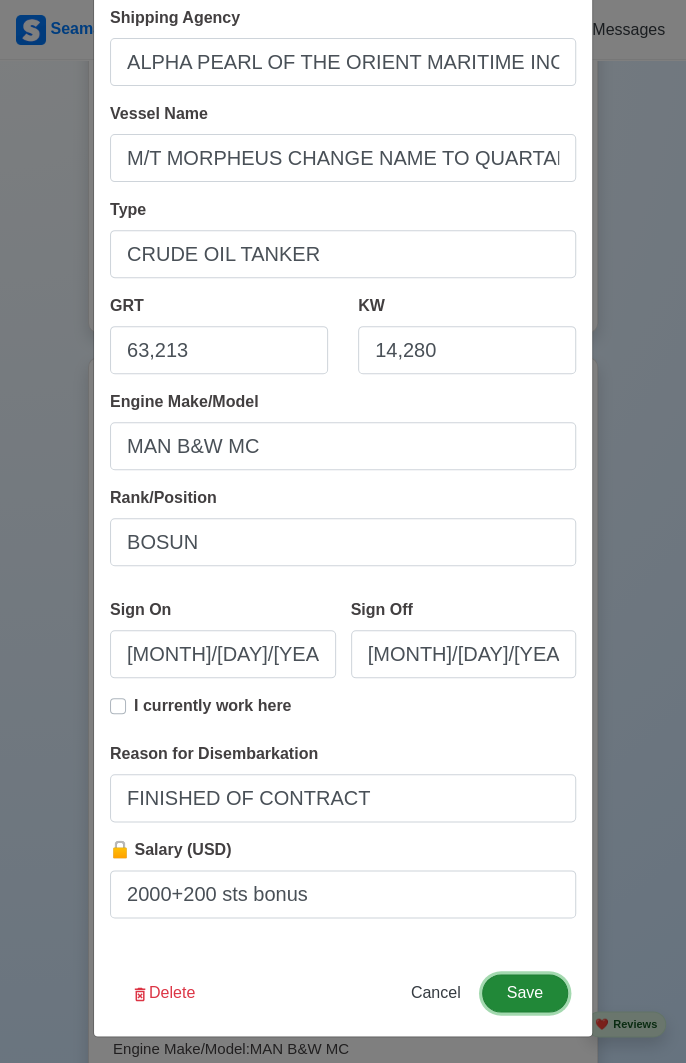 click on "Save" at bounding box center (525, 993) 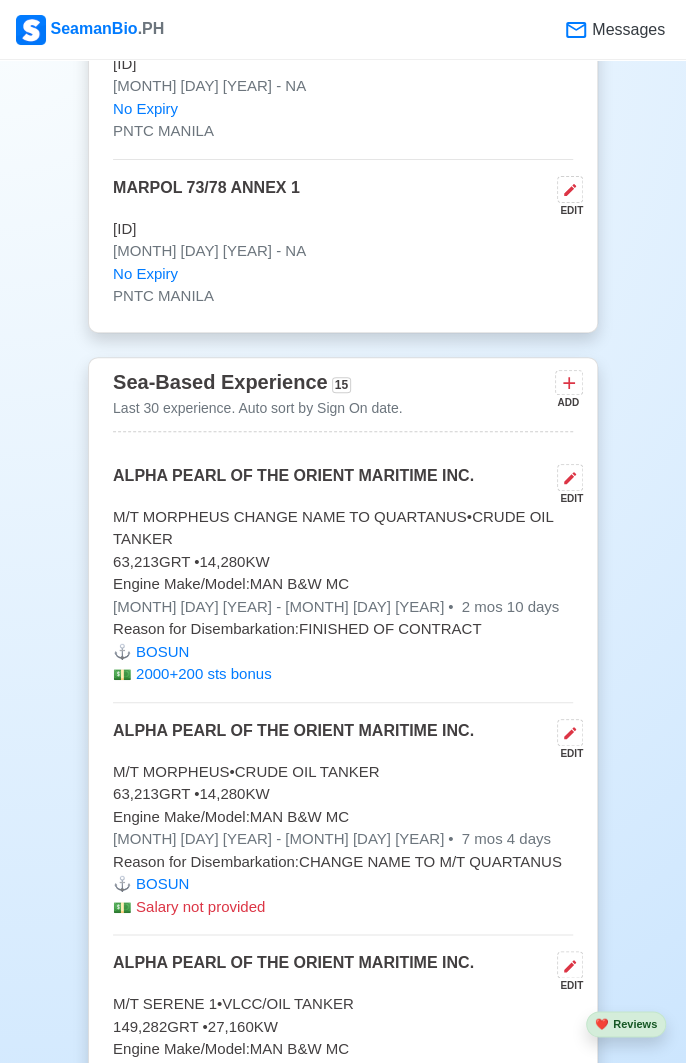 click at bounding box center (570, 477) 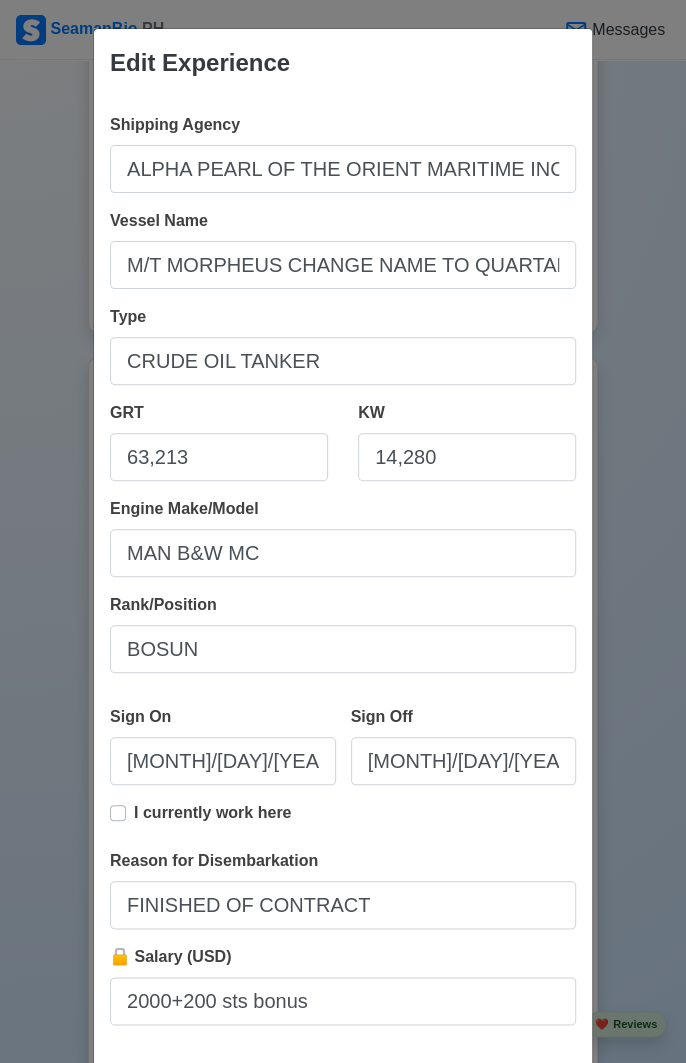 scroll, scrollTop: 0, scrollLeft: 10, axis: horizontal 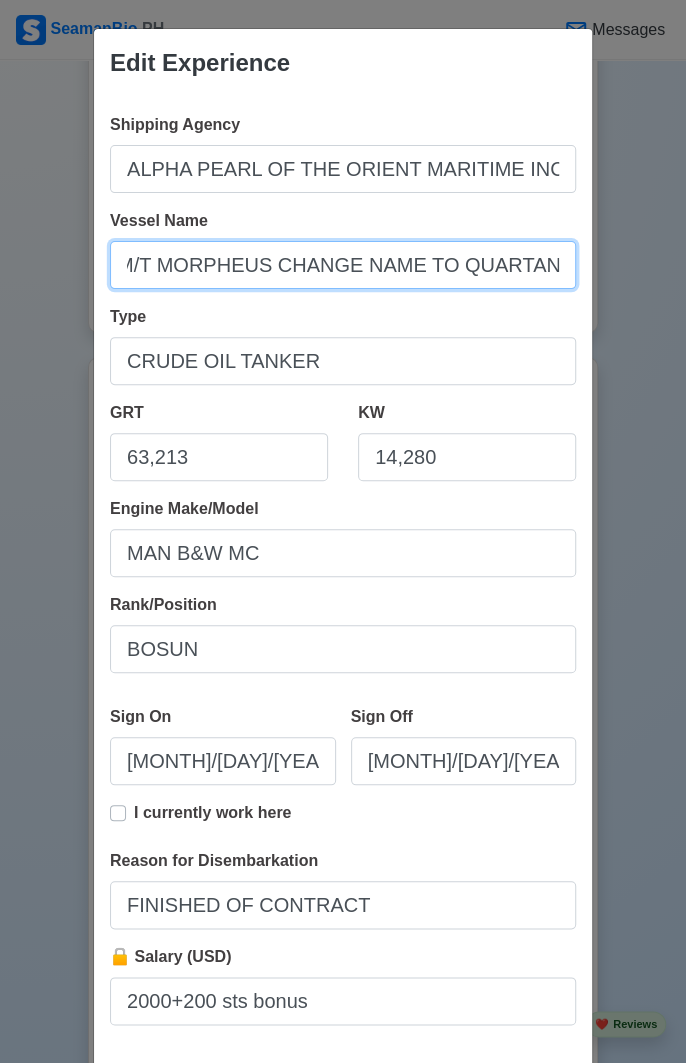 click on "M/T MORPHEUS CHANGE NAME TO QUARTANUS" at bounding box center [343, 265] 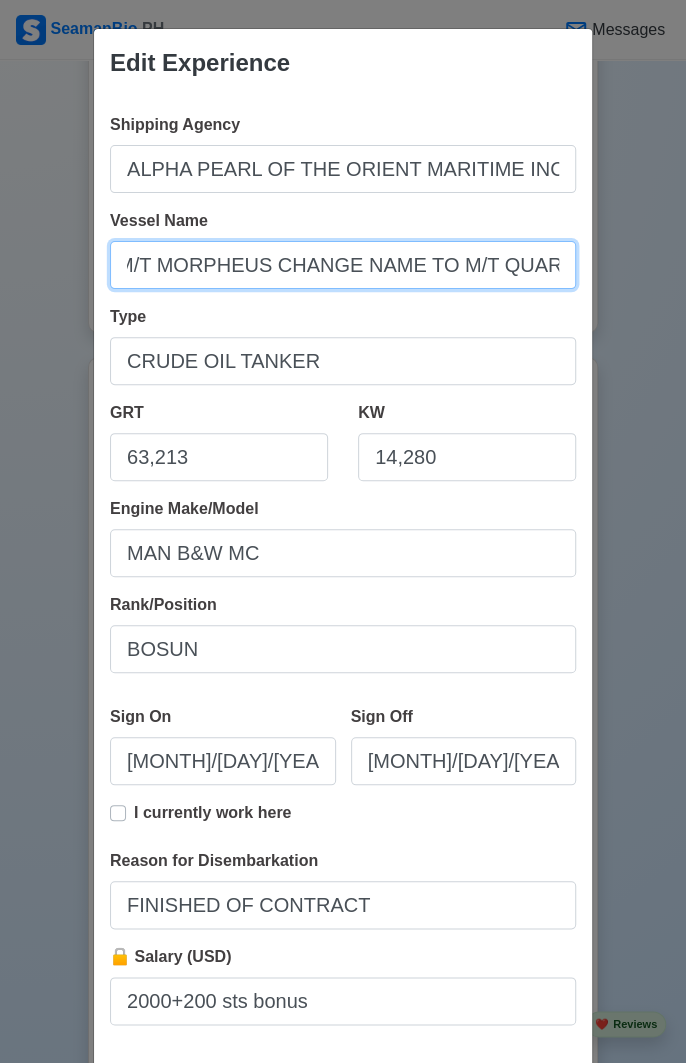 type on "M/T MORPHEUS CHANGE NAME TO M/T QUARTANUS" 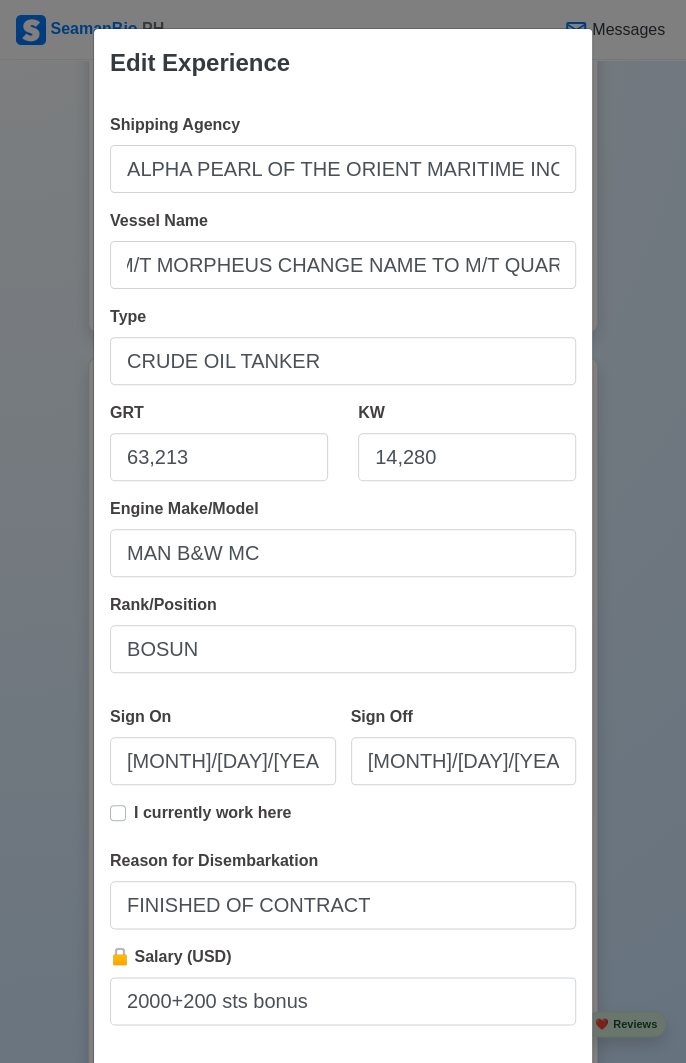 click on "Edit Experience Shipping Agency ALPHA PEARL OF THE ORIENT MARITIME INC. Vessel Name M/T MORPHEUS CHANGE NAME TO M/T QUARTANUS Type CRUDE OIL TANKER GRT 63,213 KW 14,280 Engine Make/Model MAN B&W MC Rank/Position BOSUN Sign On [MONTH]/[DAY]/[YEAR] Sign Off [MONTH]/[DAY]/[YEAR] I currently work here Reason for Disembarkation FINISHED OF CONTRACT 🔒 Salary (USD) 2000+200 sts bonus  Delete Cancel Save" at bounding box center [343, 531] 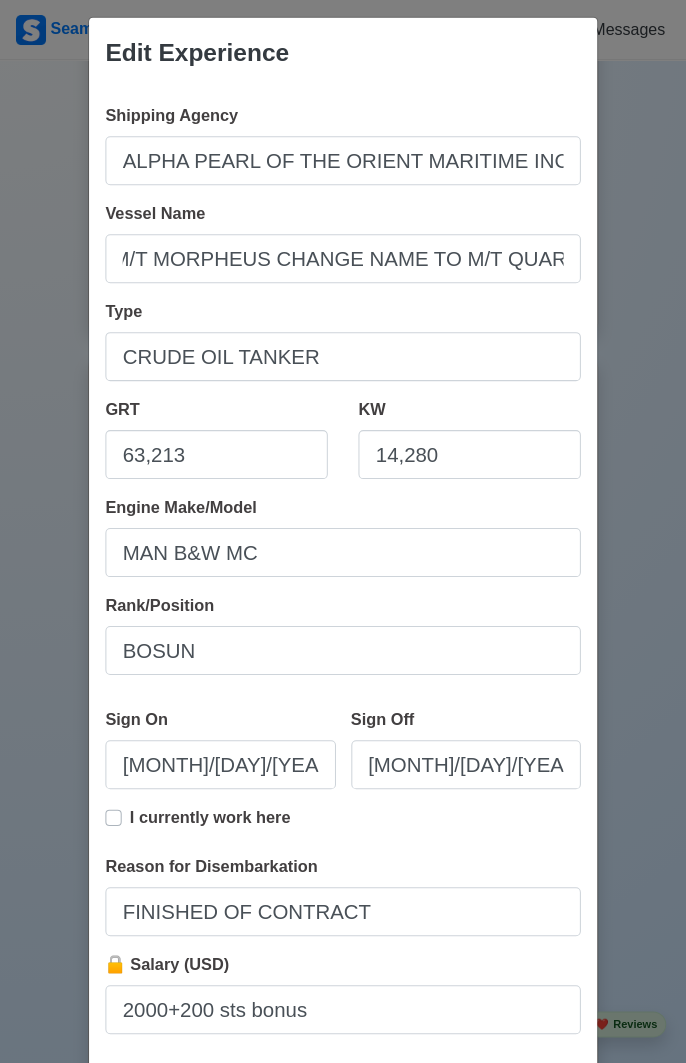 scroll, scrollTop: 0, scrollLeft: 0, axis: both 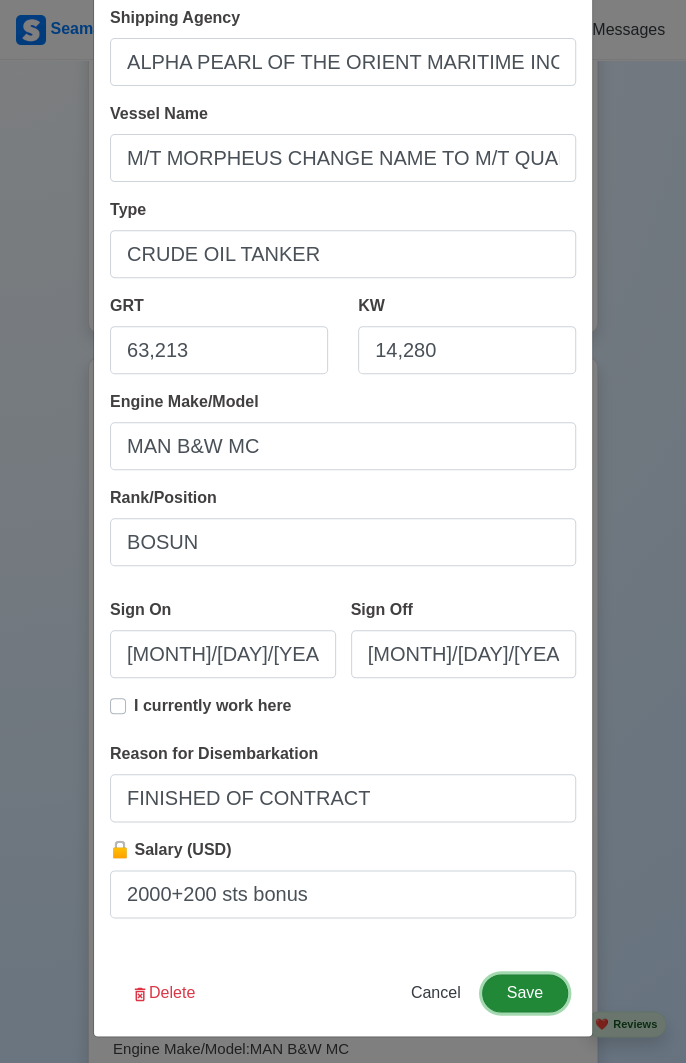 click on "Save" at bounding box center (525, 993) 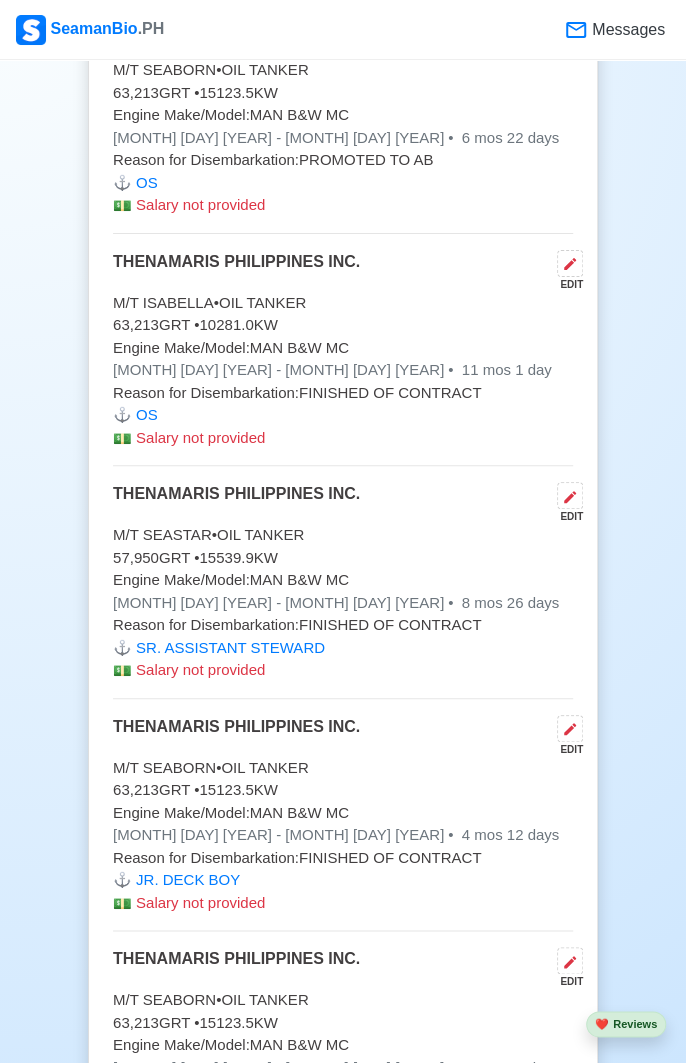 scroll, scrollTop: 10334, scrollLeft: 0, axis: vertical 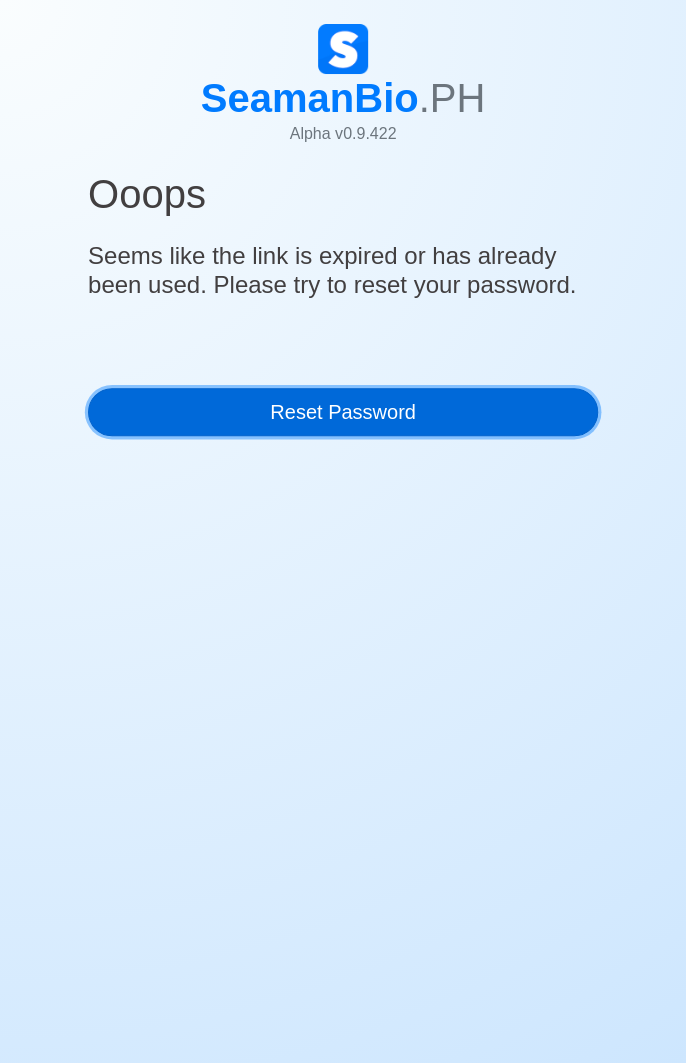 click on "Reset Password" at bounding box center [343, 412] 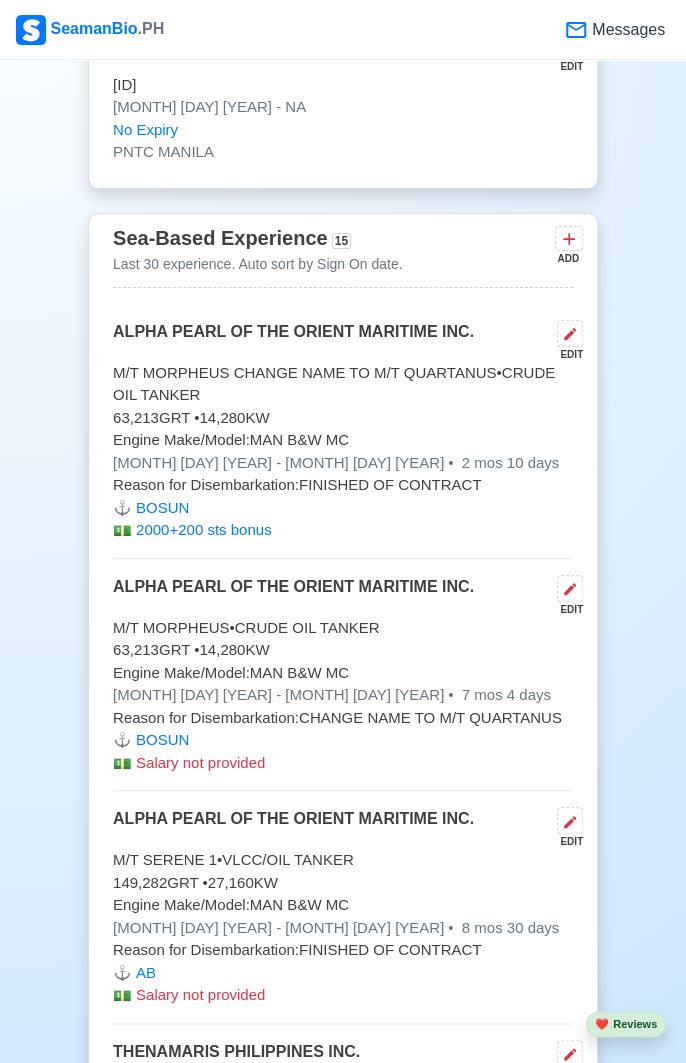 scroll, scrollTop: 6655, scrollLeft: 0, axis: vertical 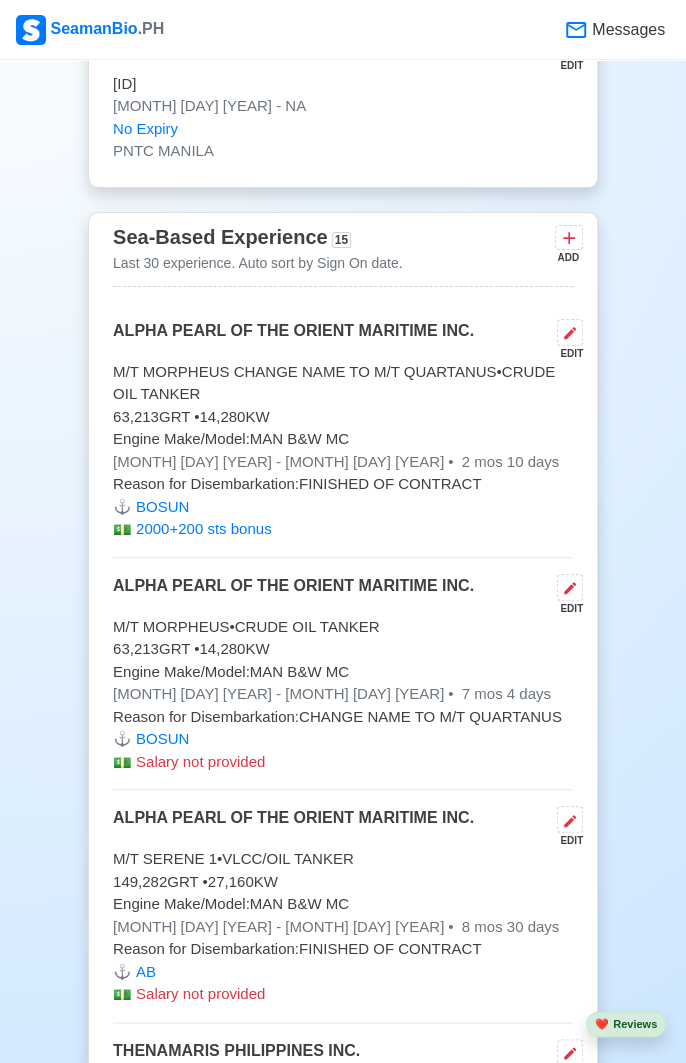 click on "New 🧑🏻‍💻   Practice Interview 🏬   Apply to Agencies 🔥 Apply Jobs 🚢   Log My Travels Change Upload JAY HARELL D. IGNACIO Edit BOSUN Actively Looking for Job (10 mos experience in rank) SRN  [NUMBER] [EMAIL] [PHONE], [PHONE] [MONTH] [DAY], [YEAR]   •  35   yo Male  •  Married 172  cm •  72  kg PUROK NAGKAKAISA BLK 4, LOT 30 ZONE 3, KORONADAL SOUTH COTABATO Philippines   🇵🇭 Availability Immediate Download & Convert to PDF 🎨 Choose Other CV Design ✍️ My Signature Objective To seek a Bosun position on a commercial or passenger vessel, utilizing strong leadership and safety skills to ensure efficient and secure operations at sea. EDIT Statutory Info EDIT SSS: [ID]: [ID]: [ID]: [ID] Education 1 Auto sort by Start Date. ADD Mindanao Polytechnic College EDIT Marine Transportation [MONTH] [YEAR] - [MONTH] [YEAR] Awards: Graduated with excellent grades. Travel Documents 4 Passport, US Visa, Seaman Book, etc." at bounding box center [343, -892] 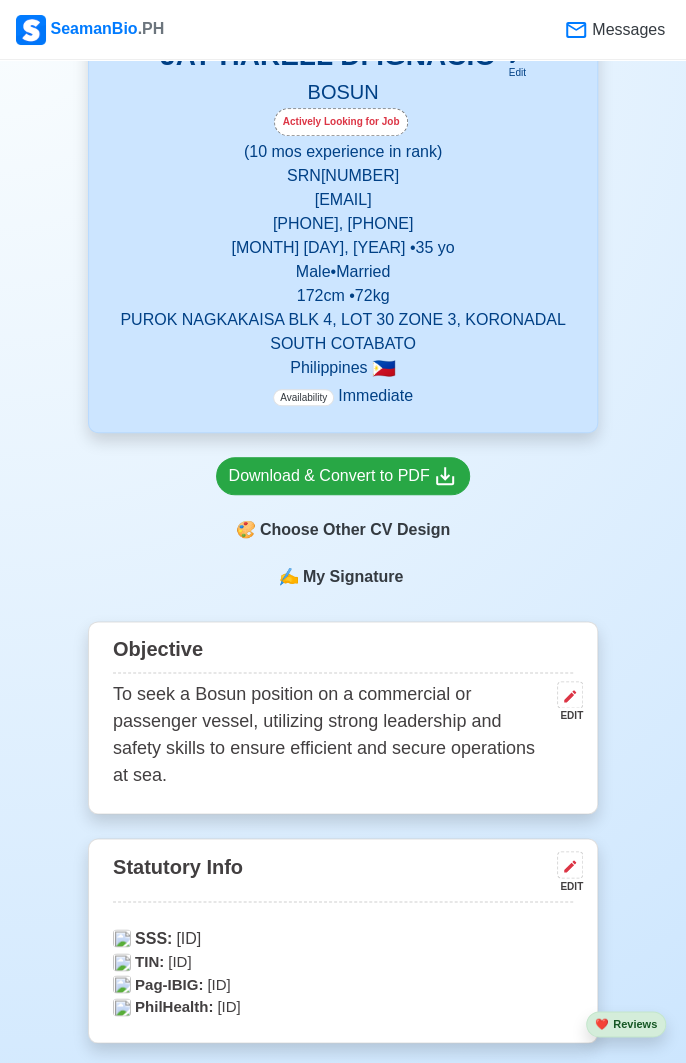scroll, scrollTop: 0, scrollLeft: 0, axis: both 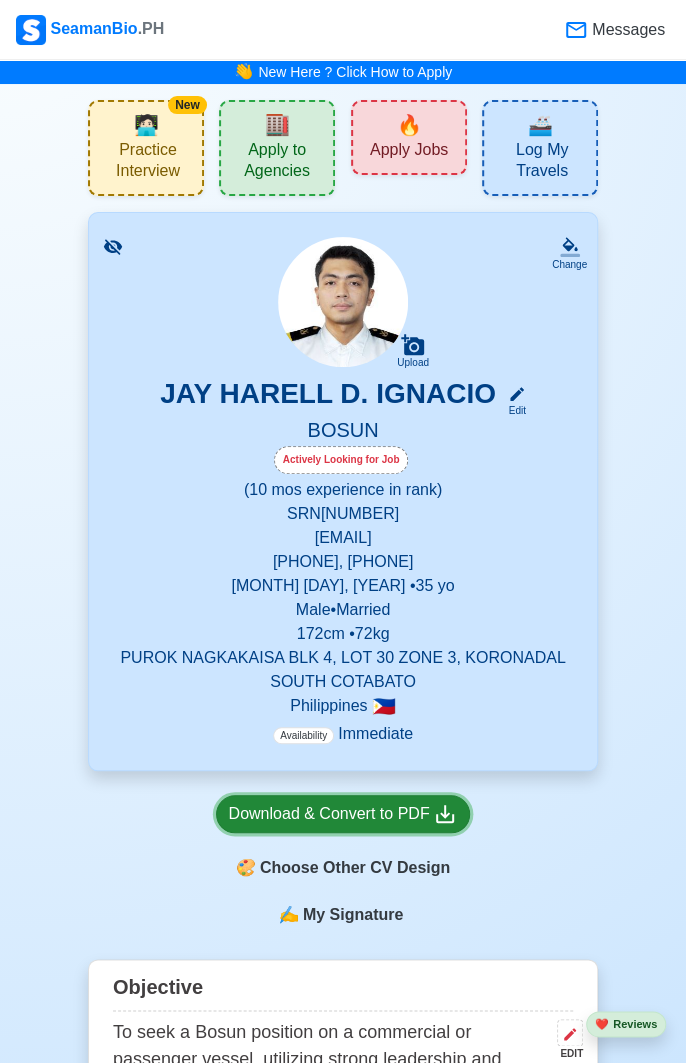 click on "Download & Convert to PDF" at bounding box center (343, 814) 